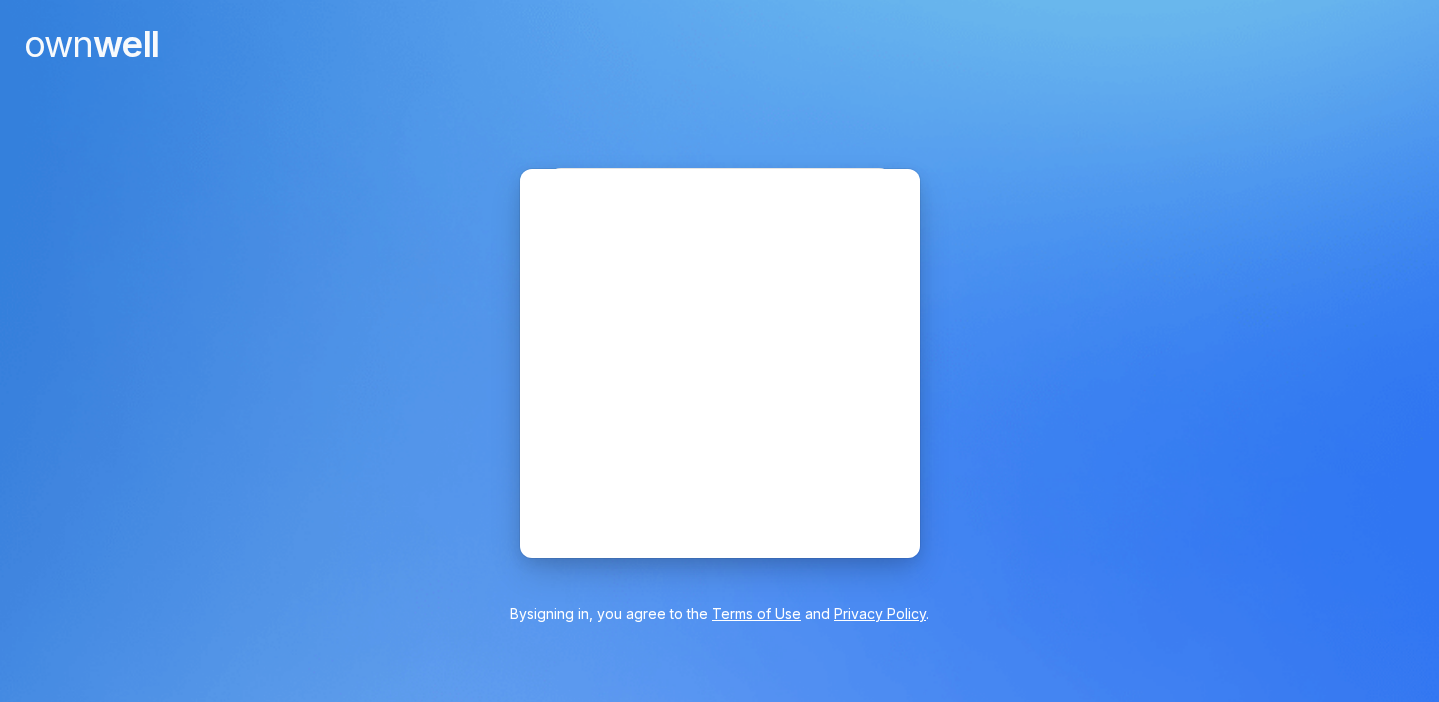scroll, scrollTop: 0, scrollLeft: 0, axis: both 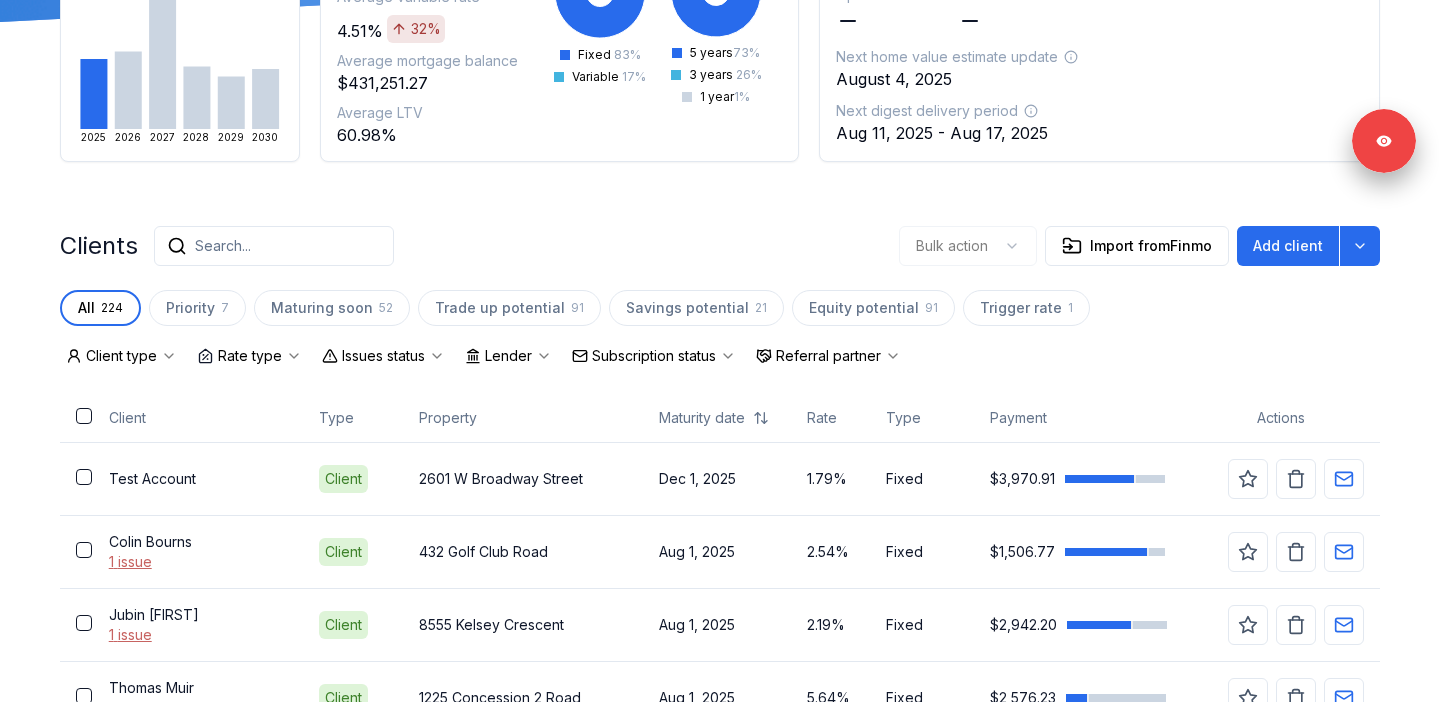 click on "Subscription status" at bounding box center [654, 356] 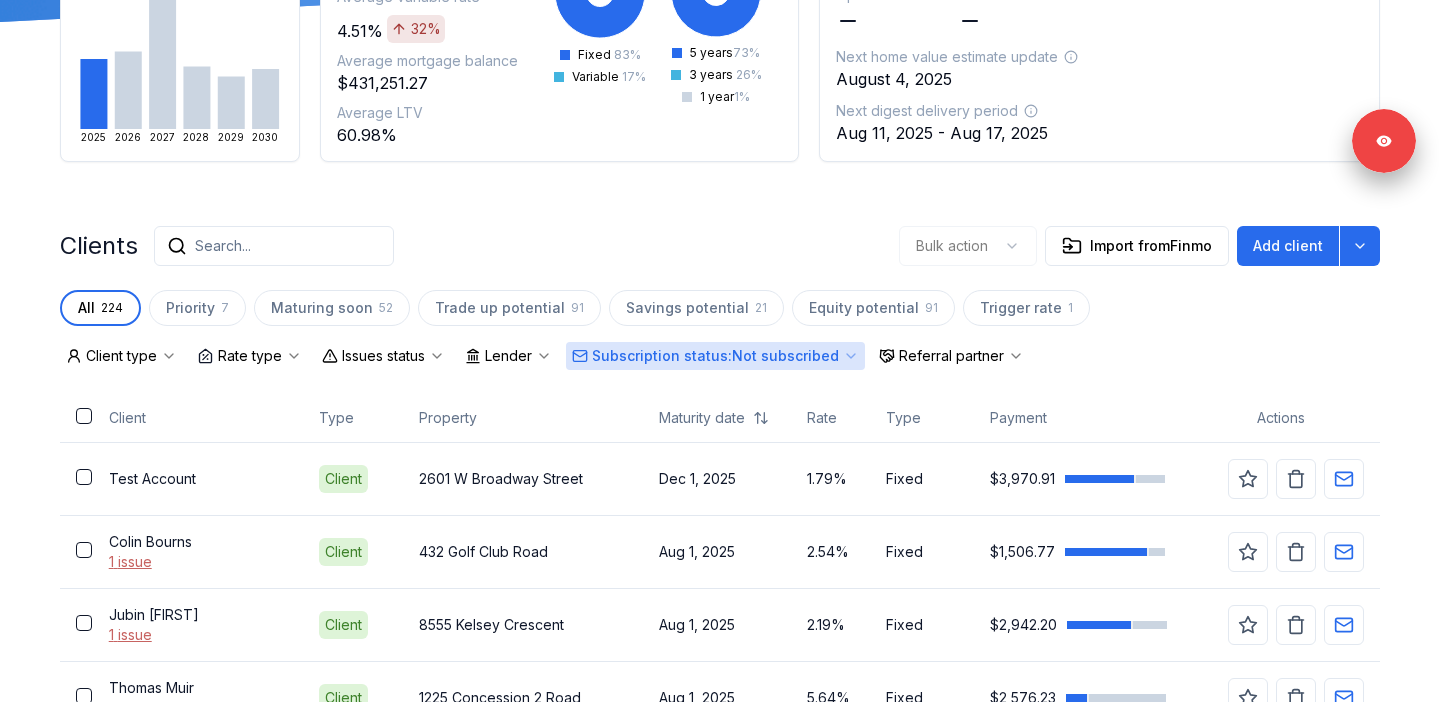 scroll, scrollTop: 239, scrollLeft: 0, axis: vertical 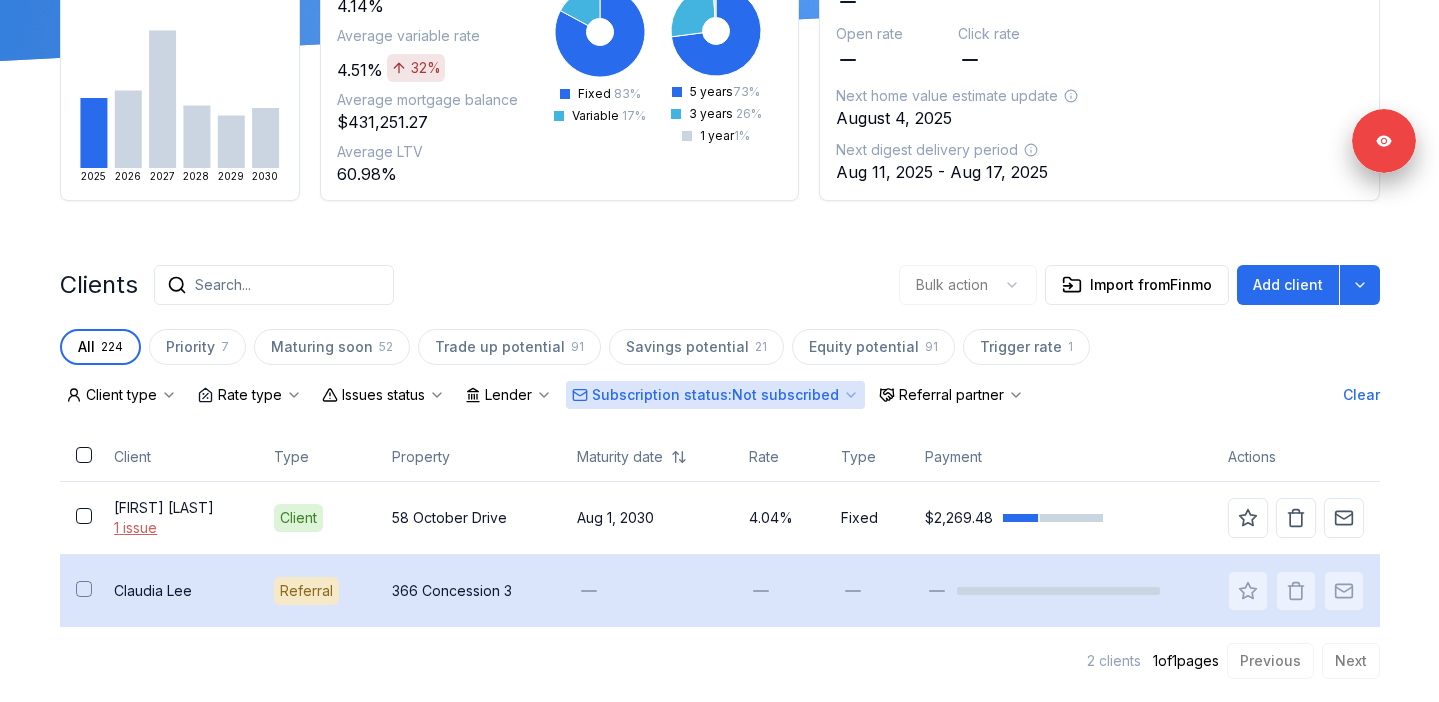 click on "Claudia   Lee" at bounding box center [178, 591] 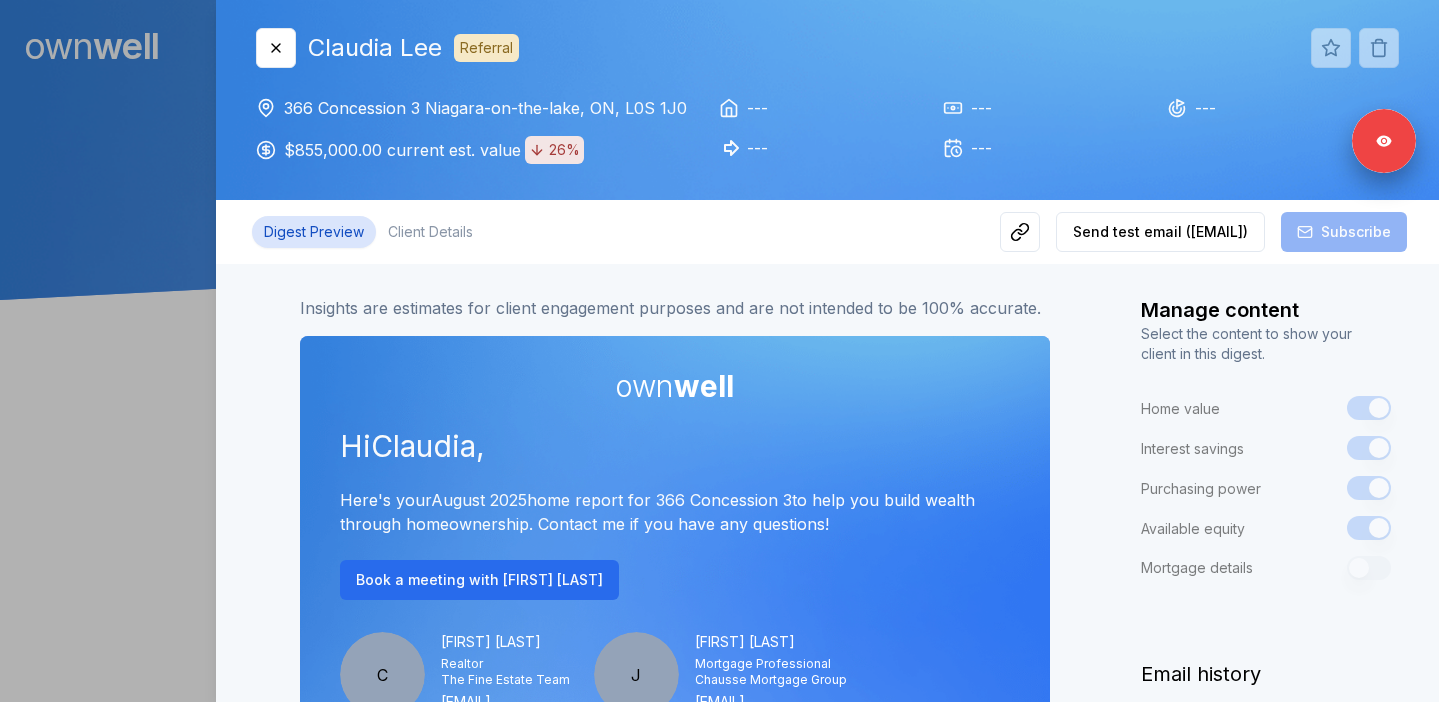 scroll, scrollTop: 0, scrollLeft: 0, axis: both 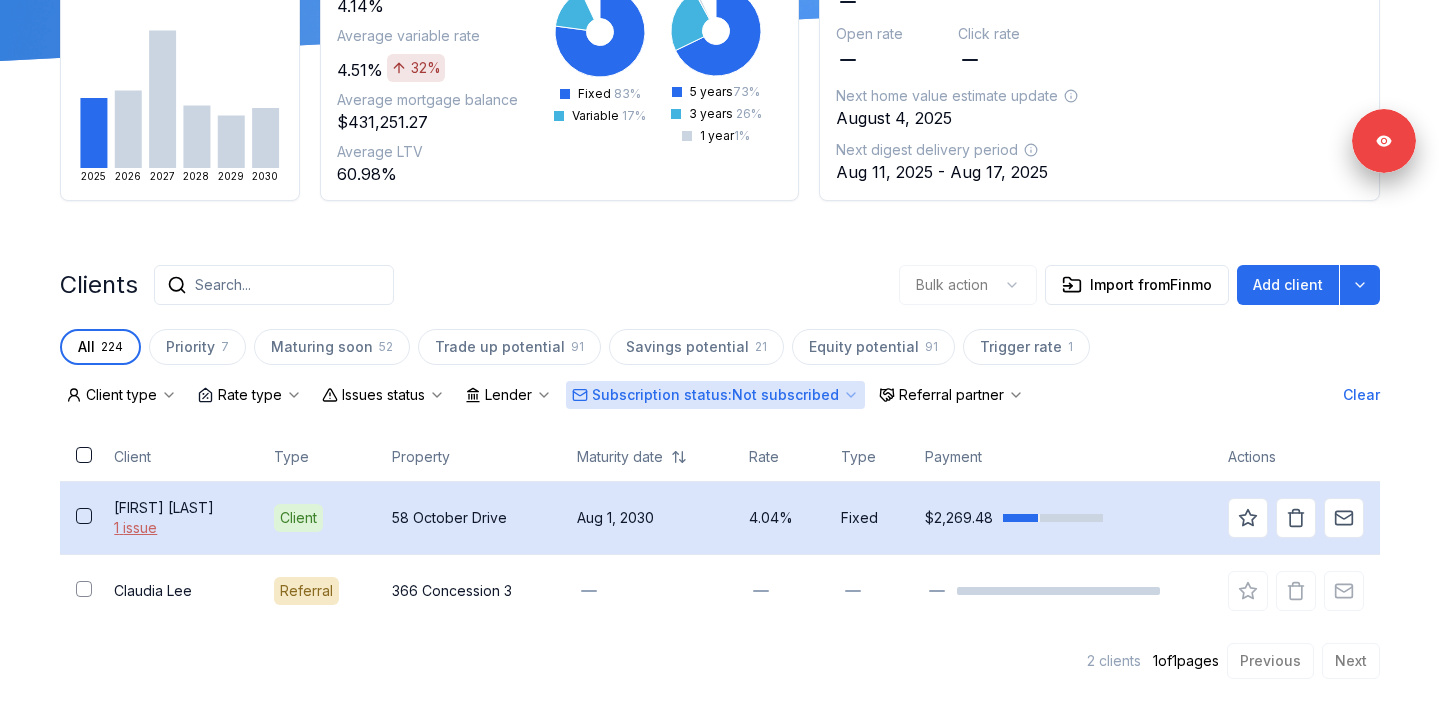 click on "Navdeep   Sandhu" at bounding box center (178, 508) 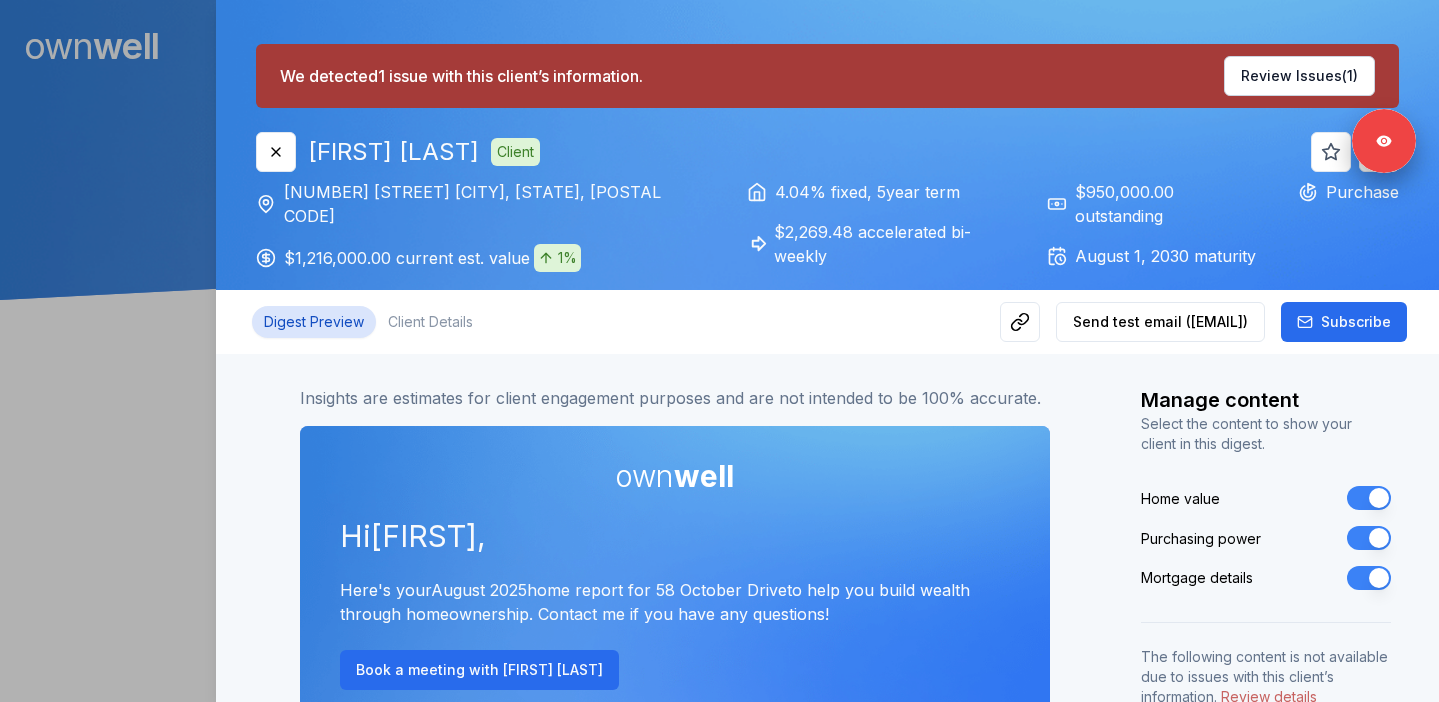 scroll, scrollTop: 0, scrollLeft: 0, axis: both 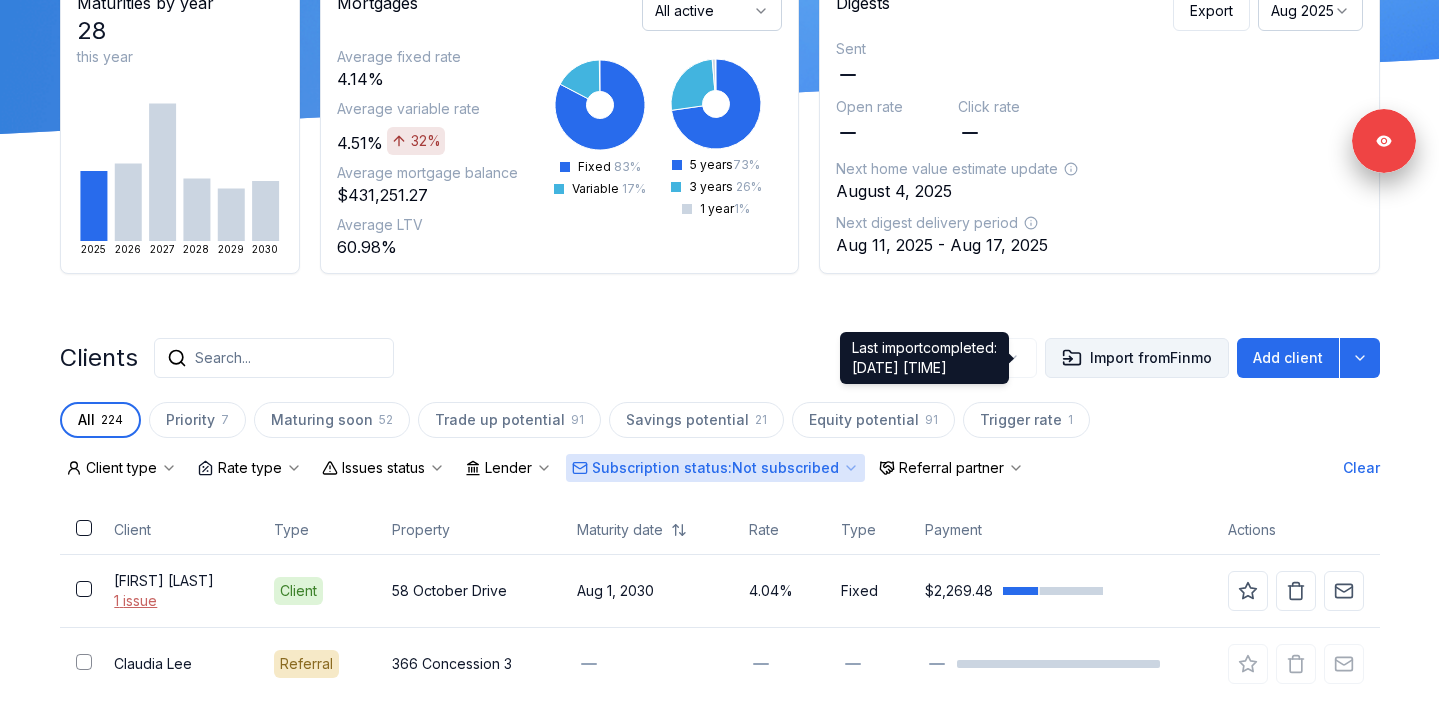 click on "Import from  Finmo" at bounding box center (1137, 358) 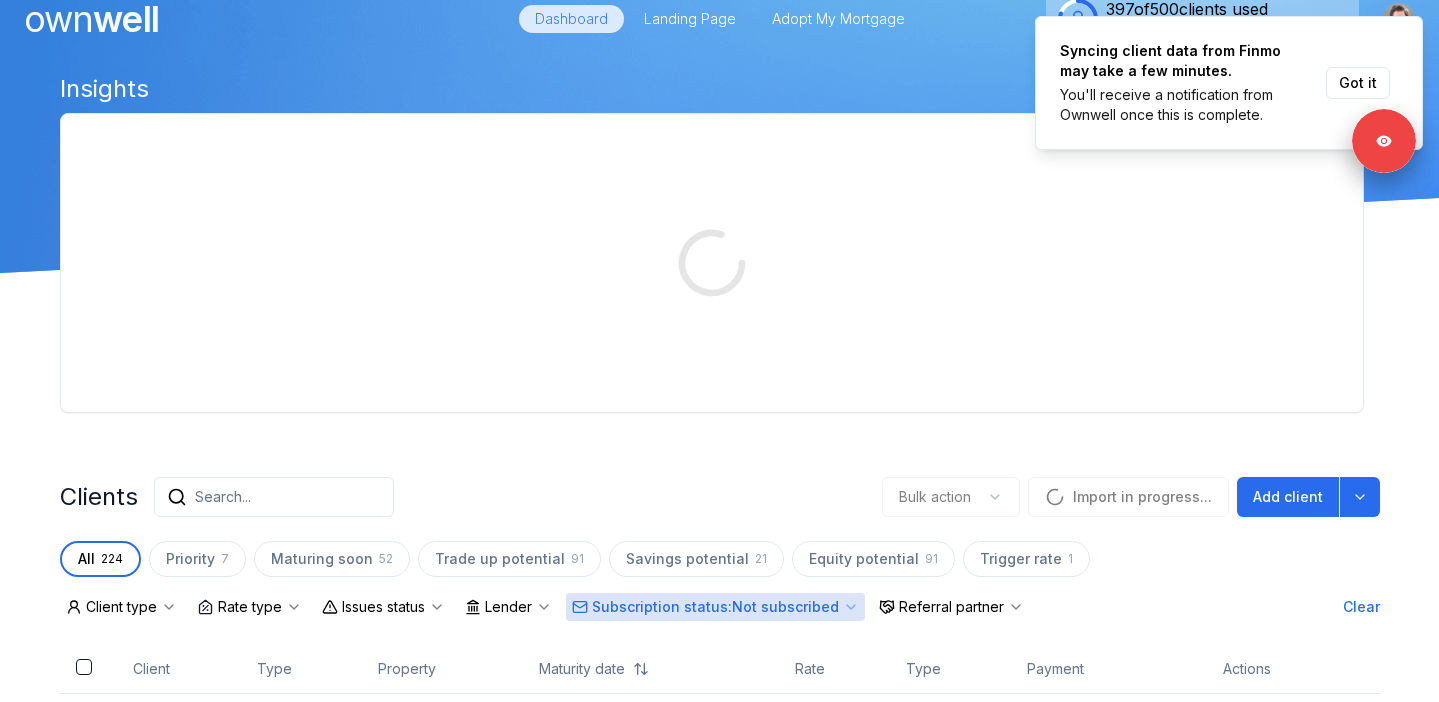 scroll, scrollTop: 23, scrollLeft: 0, axis: vertical 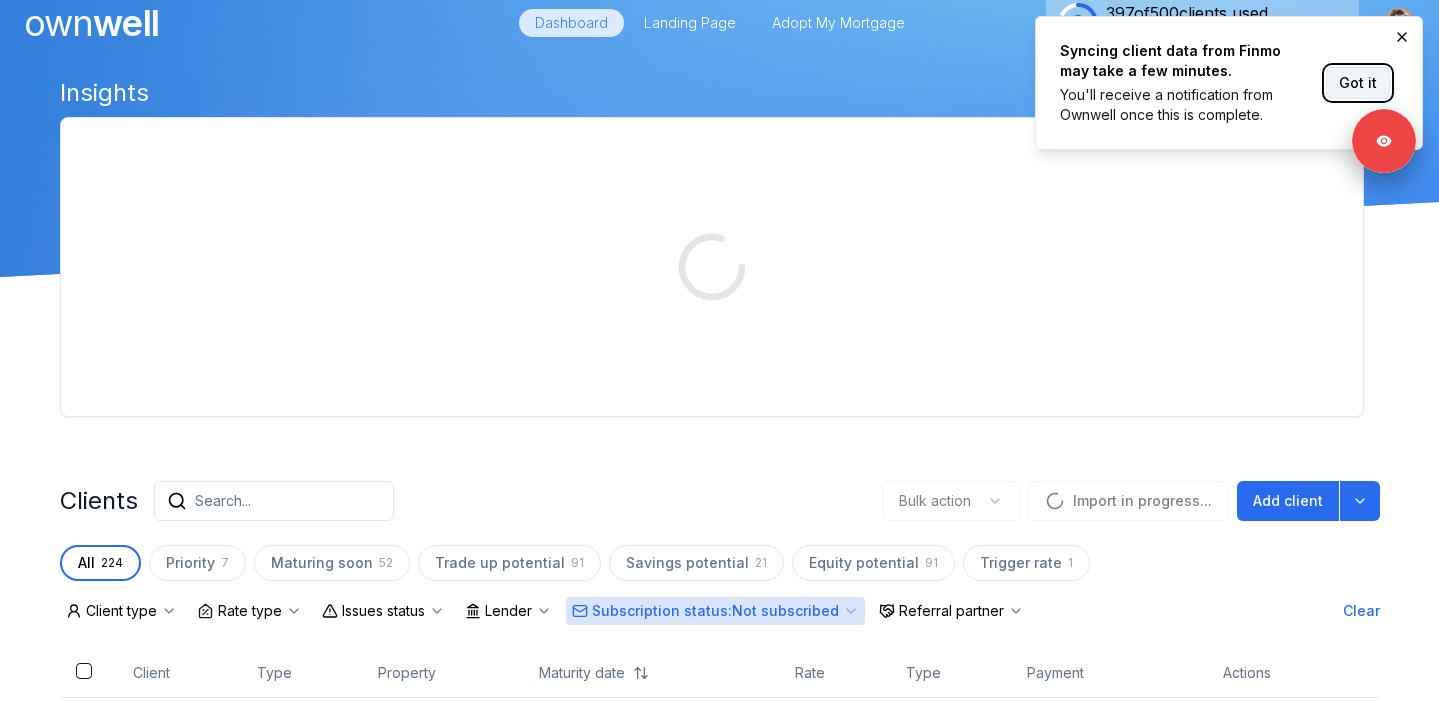 click on "Got it" at bounding box center [1358, 83] 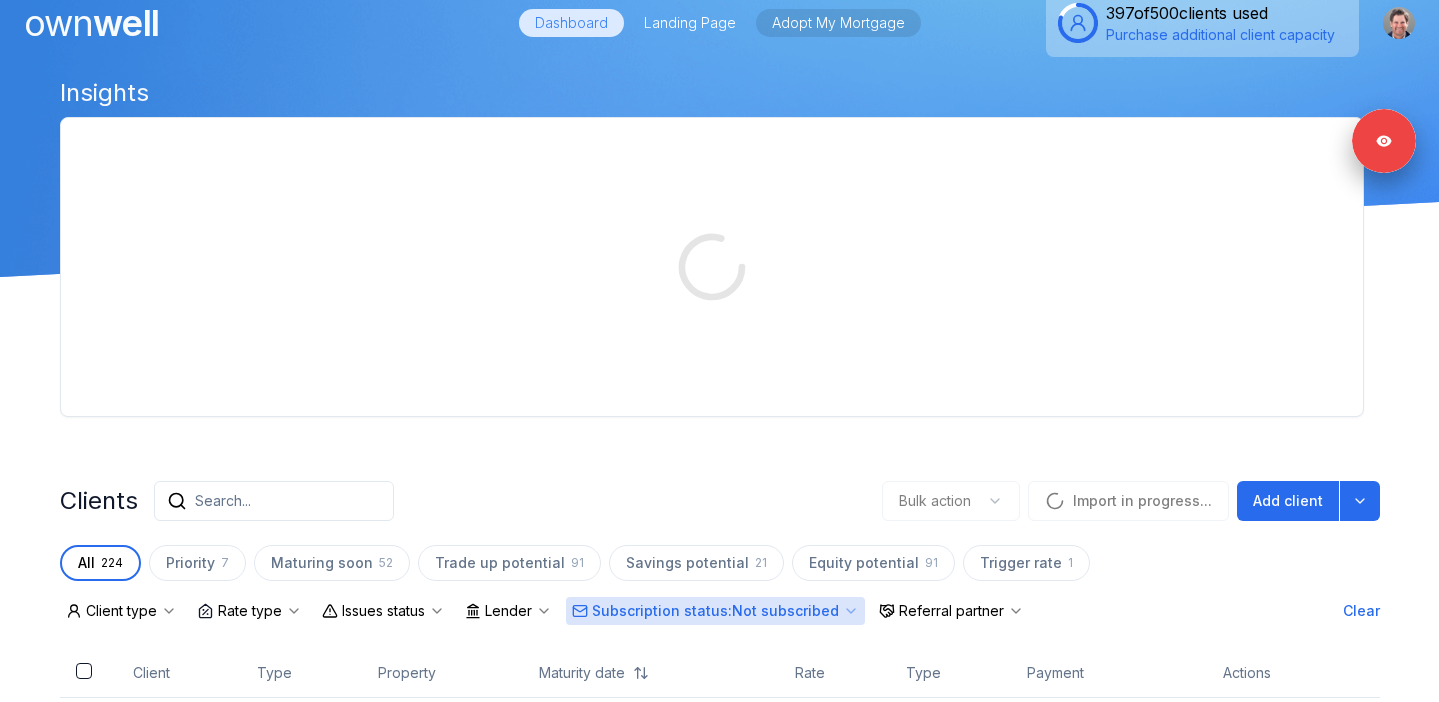 click on "Adopt My Mortgage" at bounding box center (838, 23) 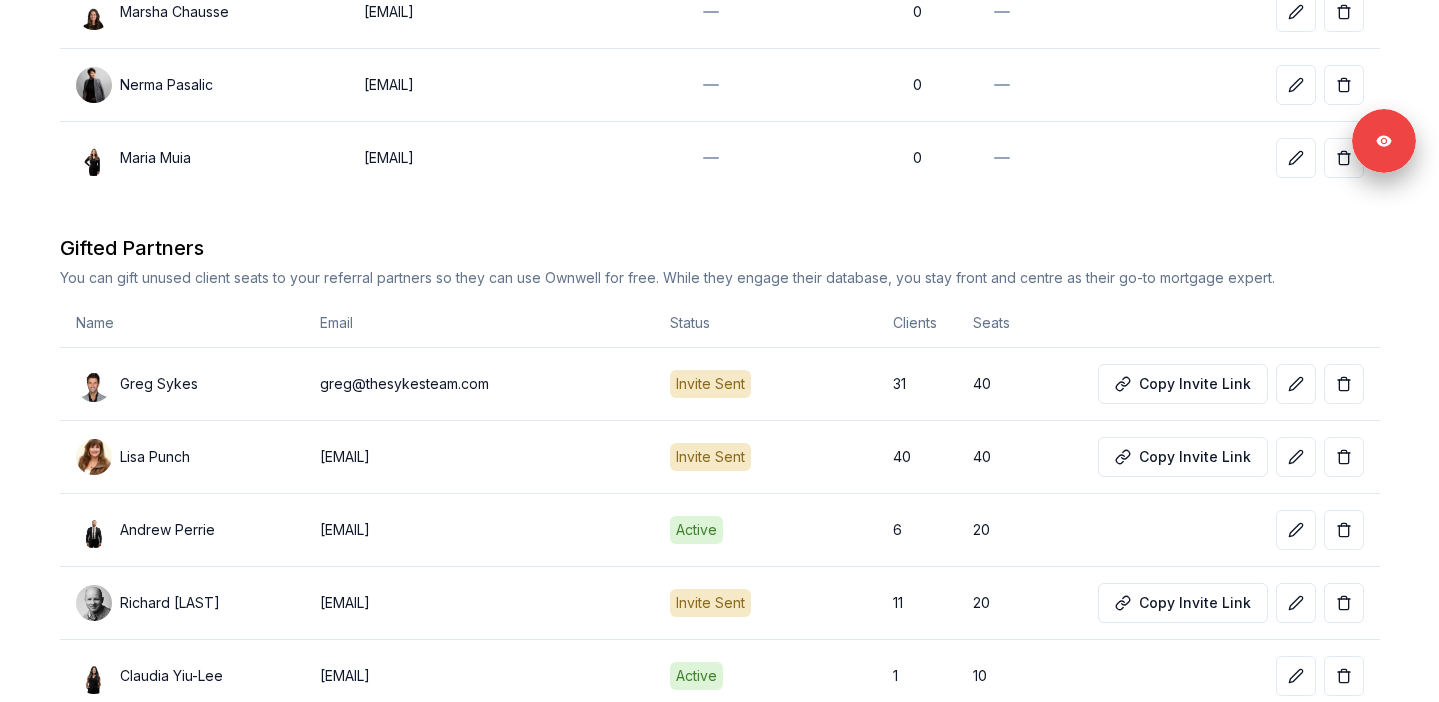 scroll, scrollTop: 988, scrollLeft: 0, axis: vertical 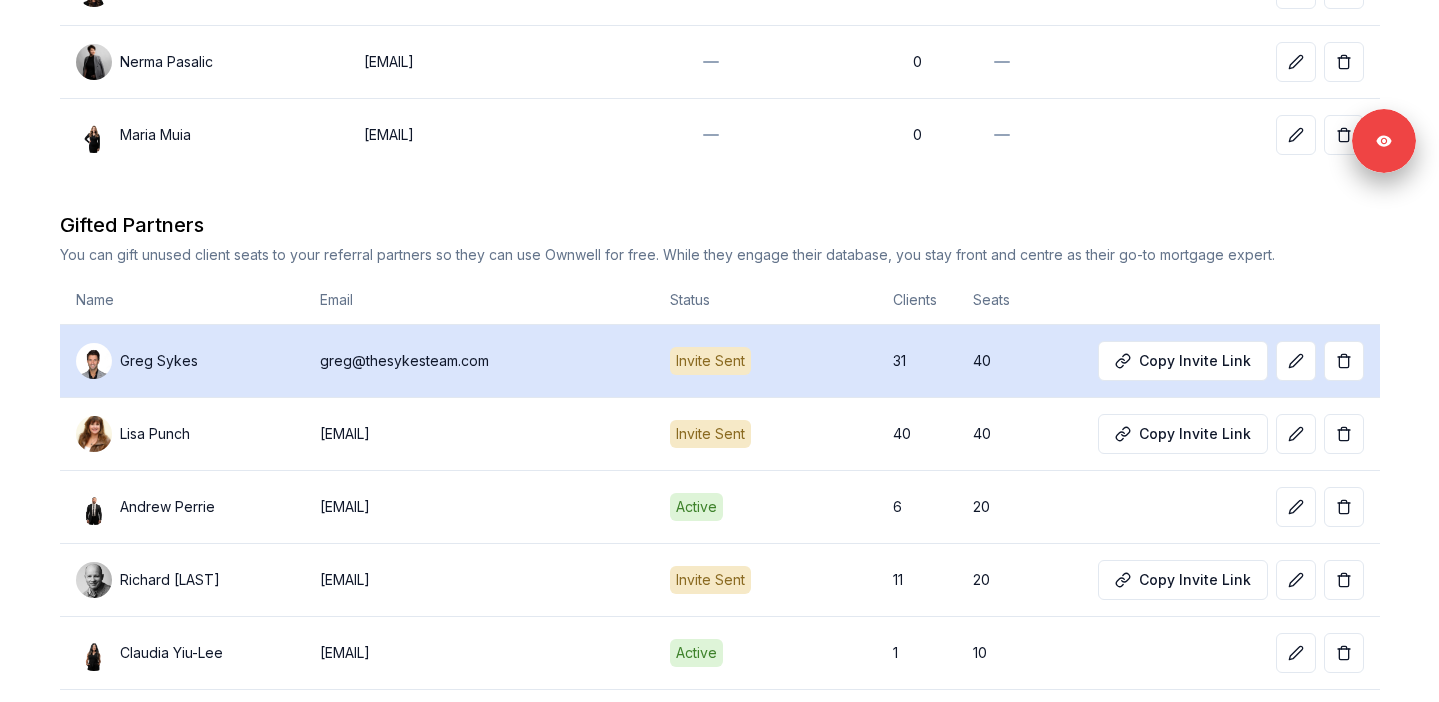 click on "Greg   Sykes" at bounding box center [159, 361] 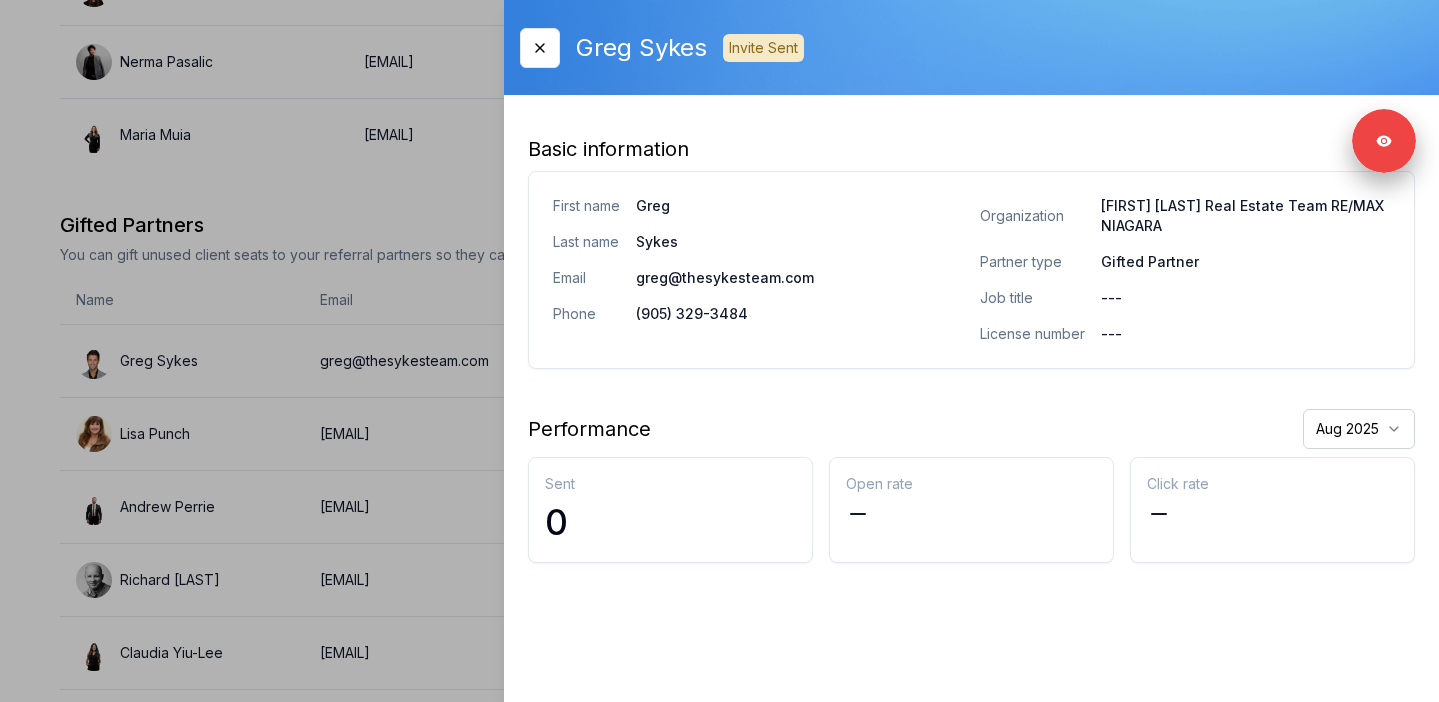 click on "Ownwell's platform is not optimized for mobile at this time.   For the best experience, please use a   desktop or laptop  to manage your account.   Note:  The   personalized homeownership reports   you generate for clients   are fully mobile-friendly   and can be easily viewed on any device.   own well Dashboard Landing Page Adopt My Mortgage [NUMBER]  of  [NUMBER]  clients used Purchase additional client capacity Adopt My Mortgage Your network is your superpower.   Expand your reach by sharing unused client seats with your referral partners. Each invite gives your partner their own Ownwell account to engage their clients - while showcasing you as their trusted mortgage advisor. Add or invite partner Your Client Seats [NUMBER]  /  [NUMBER]  used Used by you [NUMBER] Gifted [NUMBER] Unused [NUMBER] Limited Partners These are partners you haven’t invited into Ownwell yet, but you’ve linked clients to them and co-branded your Ownwell digests with their contact information. Name Email Status Clients Seats [FIRST]   [LAST] [EMAIL]" at bounding box center (719, -941) 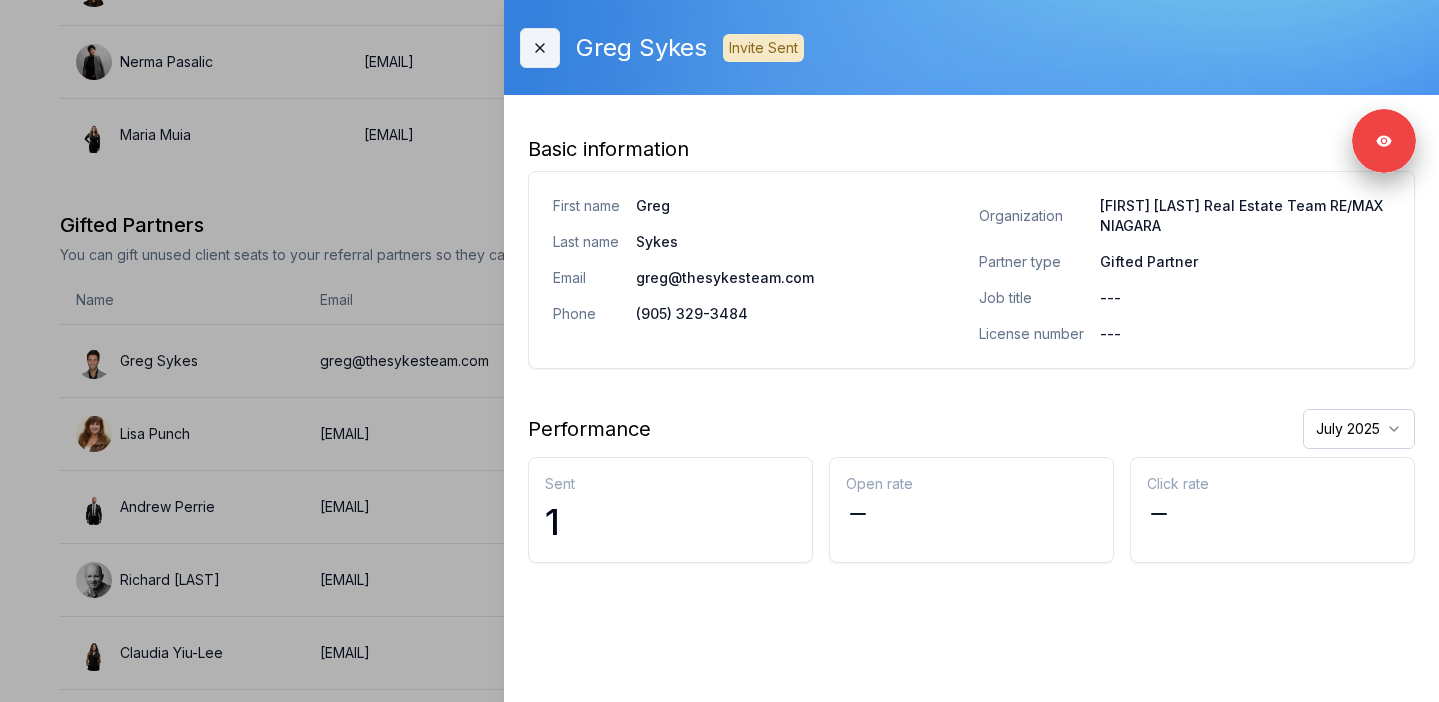 click 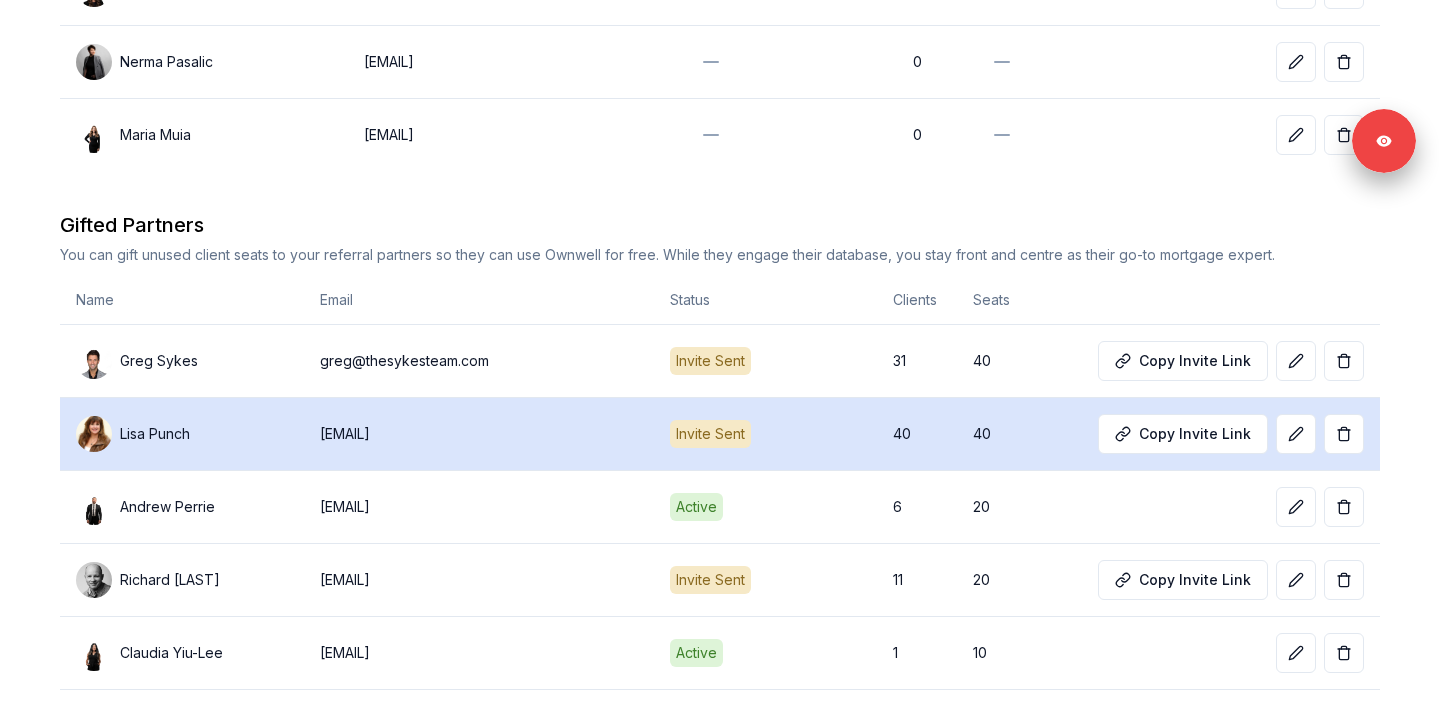 click on "Lisa   Punch" at bounding box center (182, 434) 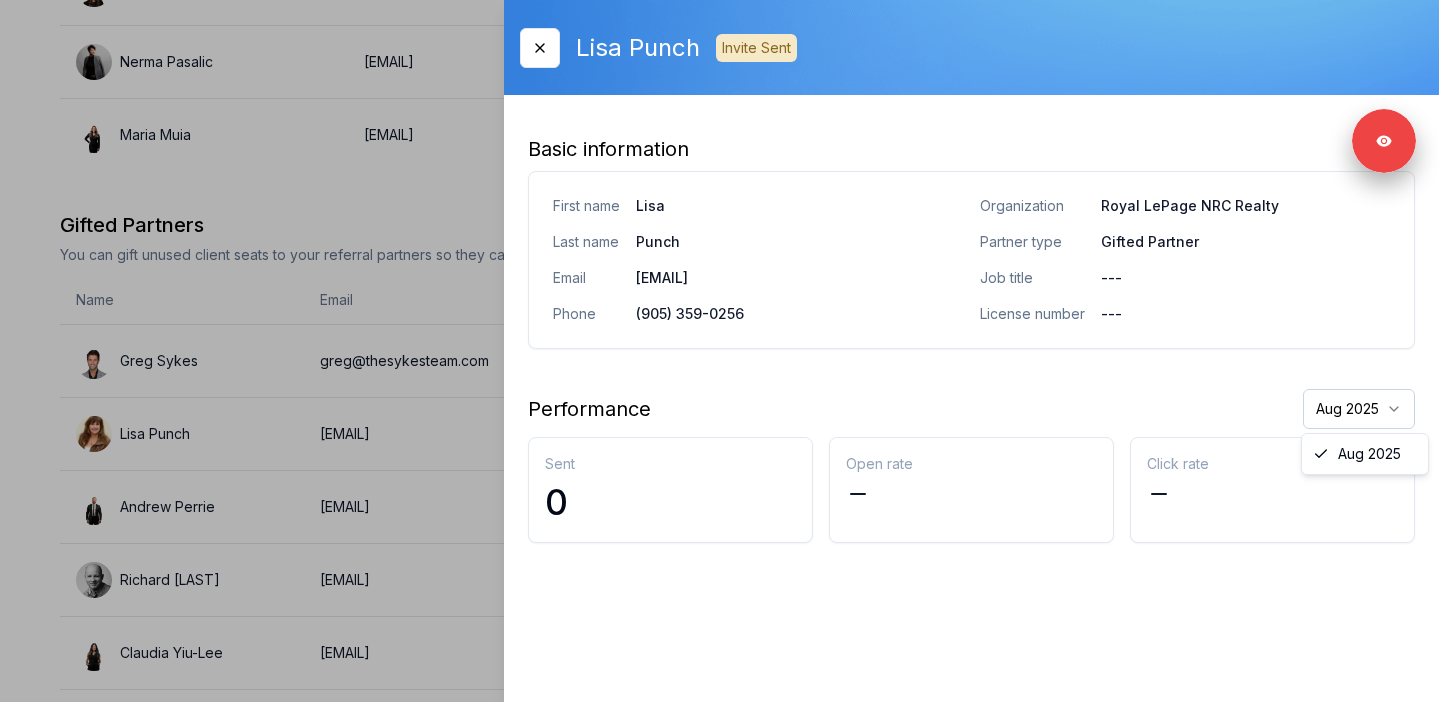 click on "Ownwell's platform is not optimized for mobile at this time.   For the best experience, please use a   desktop or laptop  to manage your account.   Note:  The   personalized homeownership reports   you generate for clients   are fully mobile-friendly   and can be easily viewed on any device.   own well Dashboard Landing Page Adopt My Mortgage [NUMBER]  of  [NUMBER]  clients used Purchase additional client capacity Adopt My Mortgage Your network is your superpower.   Expand your reach by sharing unused client seats with your referral partners. Each invite gives your partner their own Ownwell account to engage their clients - while showcasing you as their trusted mortgage advisor. Add or invite partner Your Client Seats [NUMBER]  /  [NUMBER]  used Used by you [NUMBER] Gifted [NUMBER] Unused [NUMBER] Limited Partners These are partners you haven’t invited into Ownwell yet, but you’ve linked clients to them and co-branded your Ownwell digests with their contact information. Name Email Status Clients Seats [FIRST]   [LAST] [EMAIL]" at bounding box center (719, -941) 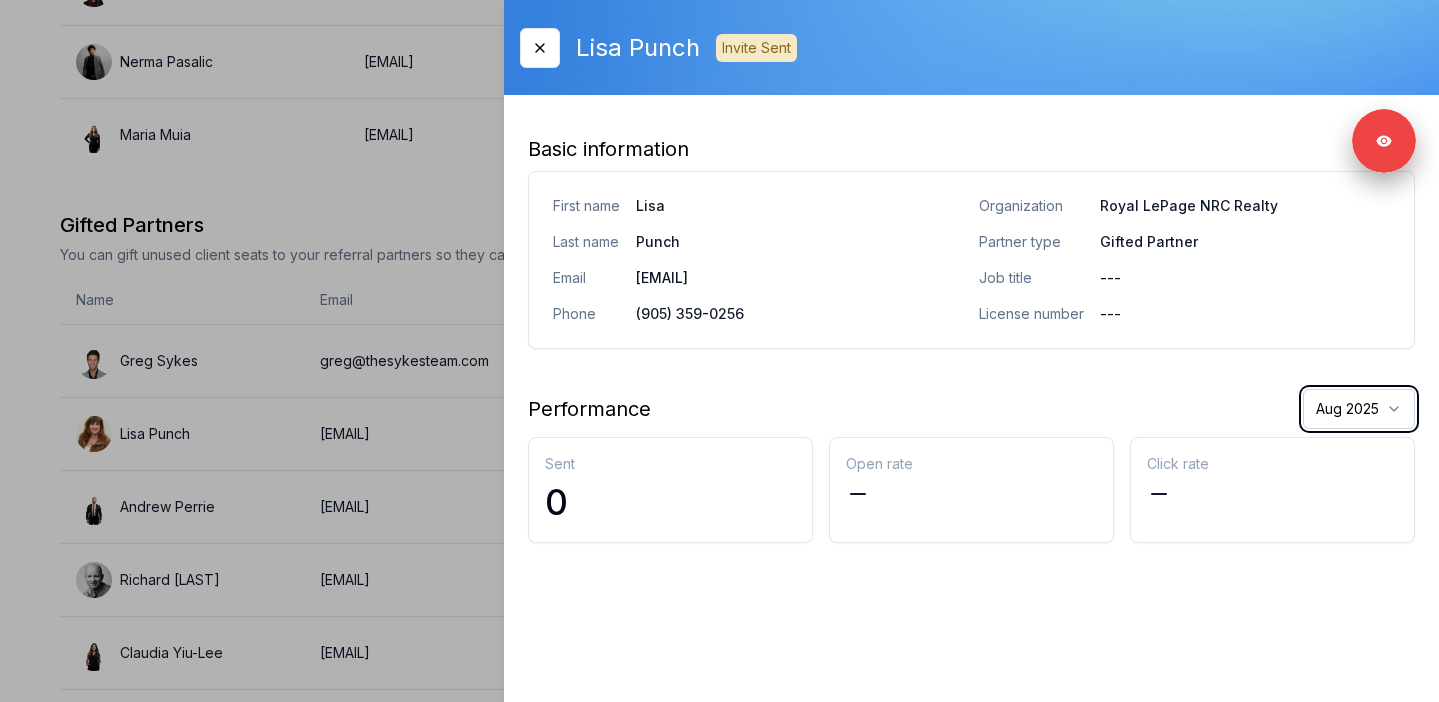 click on "Ownwell's platform is not optimized for mobile at this time.   For the best experience, please use a   desktop or laptop  to manage your account.   Note:  The   personalized homeownership reports   you generate for clients   are fully mobile-friendly   and can be easily viewed on any device.   own well Dashboard Landing Page Adopt My Mortgage [NUMBER]  of  [NUMBER]  clients used Purchase additional client capacity Adopt My Mortgage Your network is your superpower.   Expand your reach by sharing unused client seats with your referral partners. Each invite gives your partner their own Ownwell account to engage their clients - while showcasing you as their trusted mortgage advisor. Add or invite partner Your Client Seats [NUMBER]  /  [NUMBER]  used Used by you [NUMBER] Gifted [NUMBER] Unused [NUMBER] Limited Partners These are partners you haven’t invited into Ownwell yet, but you’ve linked clients to them and co-branded your Ownwell digests with their contact information. Name Email Status Clients Seats [FIRST]   [LAST] [EMAIL]" at bounding box center (719, -941) 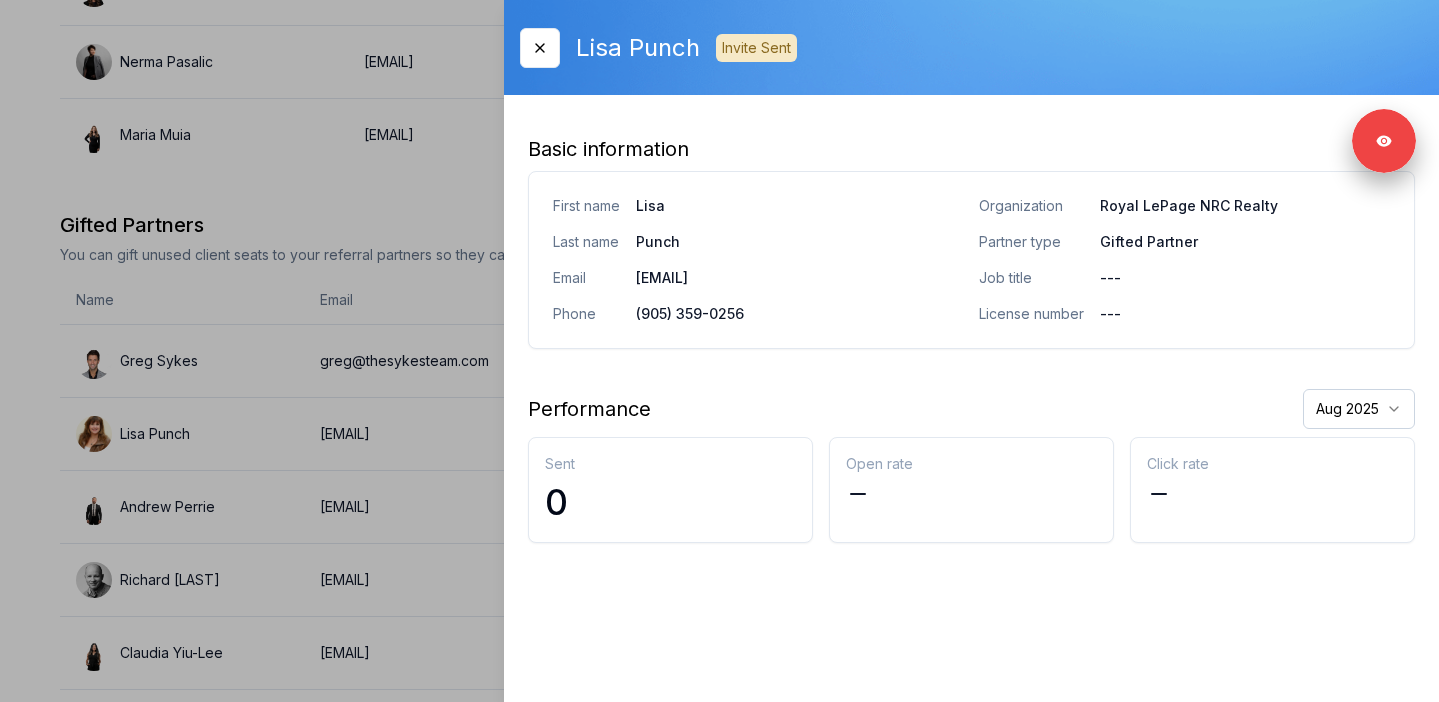 click at bounding box center (719, 351) 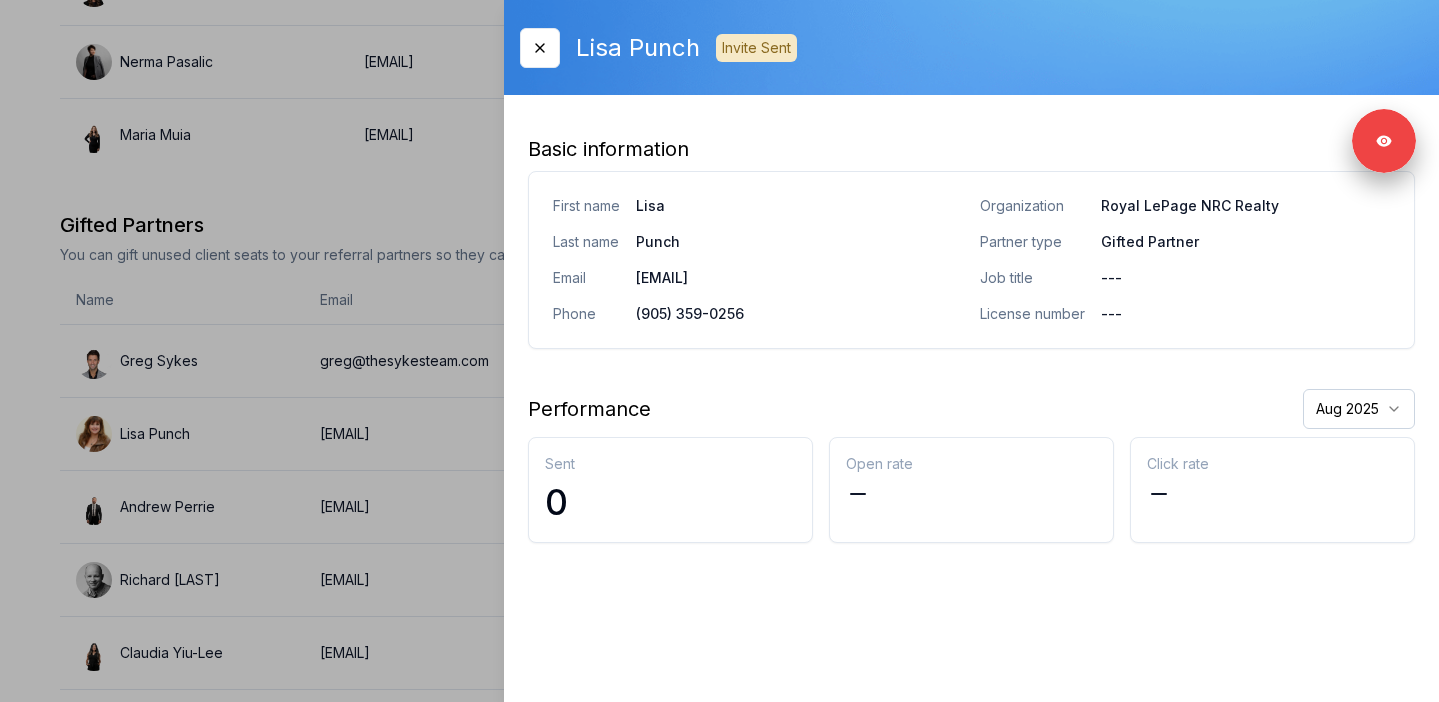 click at bounding box center (719, 351) 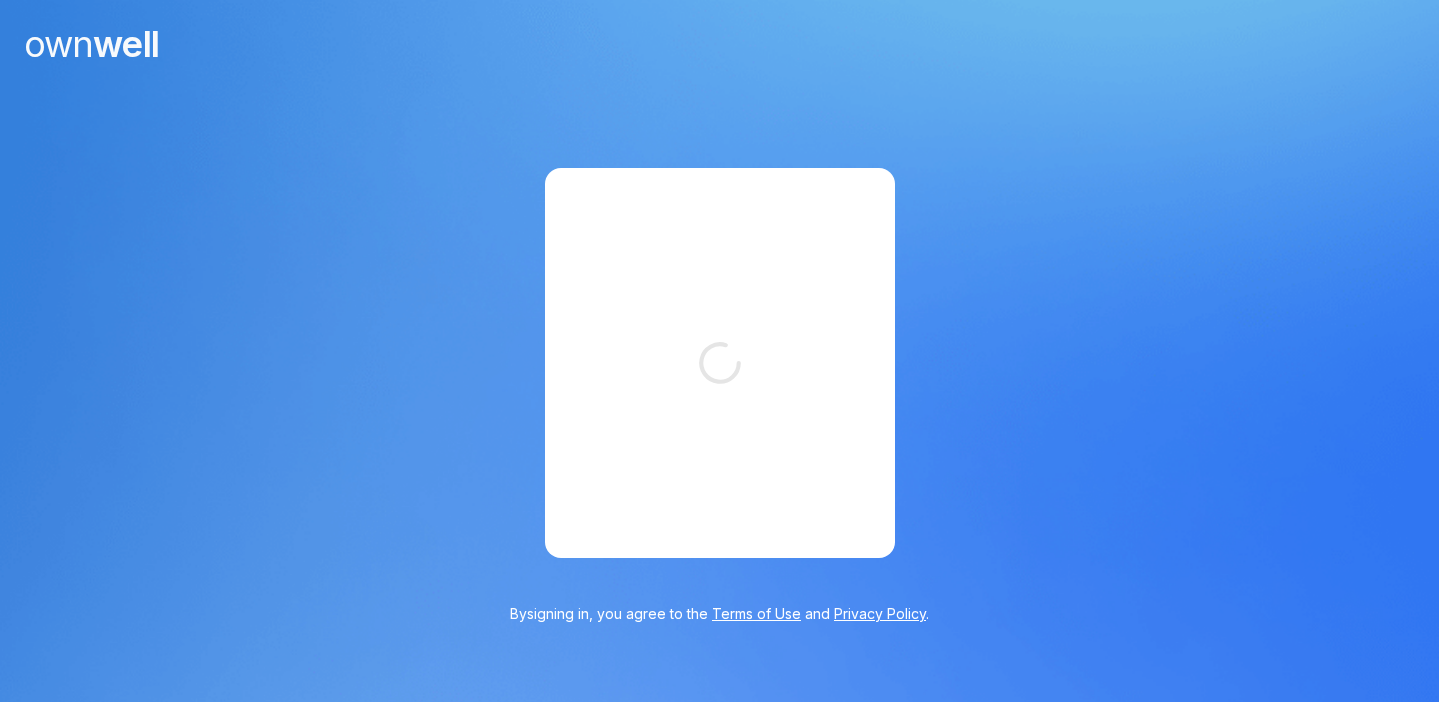 scroll, scrollTop: 0, scrollLeft: 0, axis: both 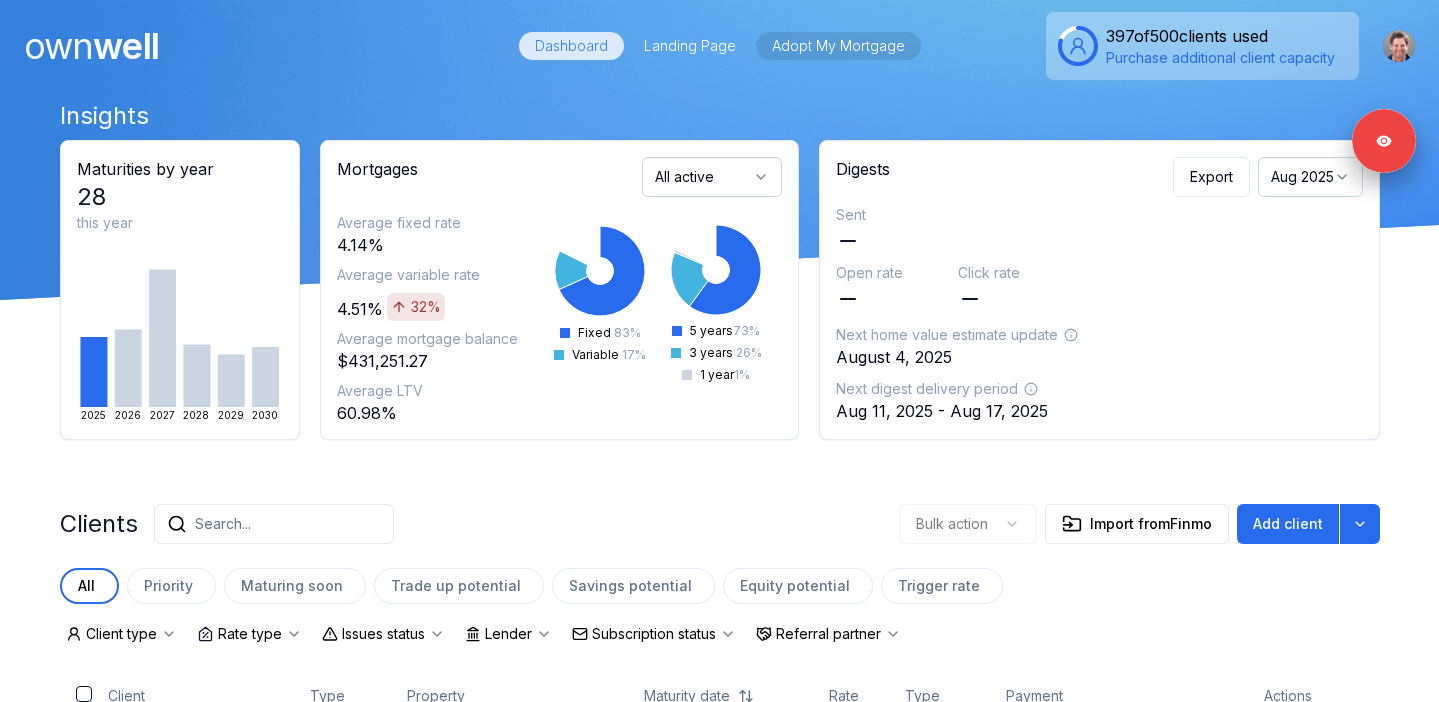 click on "Adopt My Mortgage" at bounding box center (838, 46) 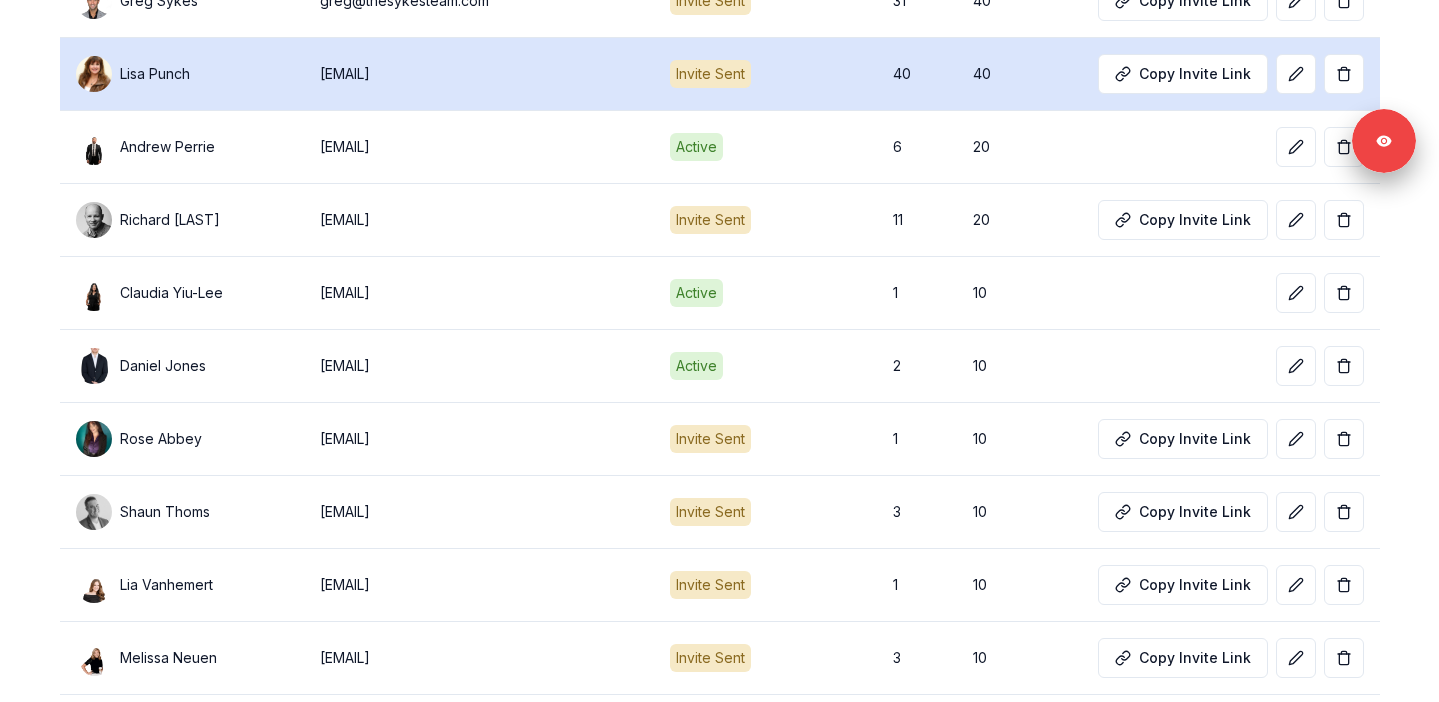 scroll, scrollTop: 1341, scrollLeft: 0, axis: vertical 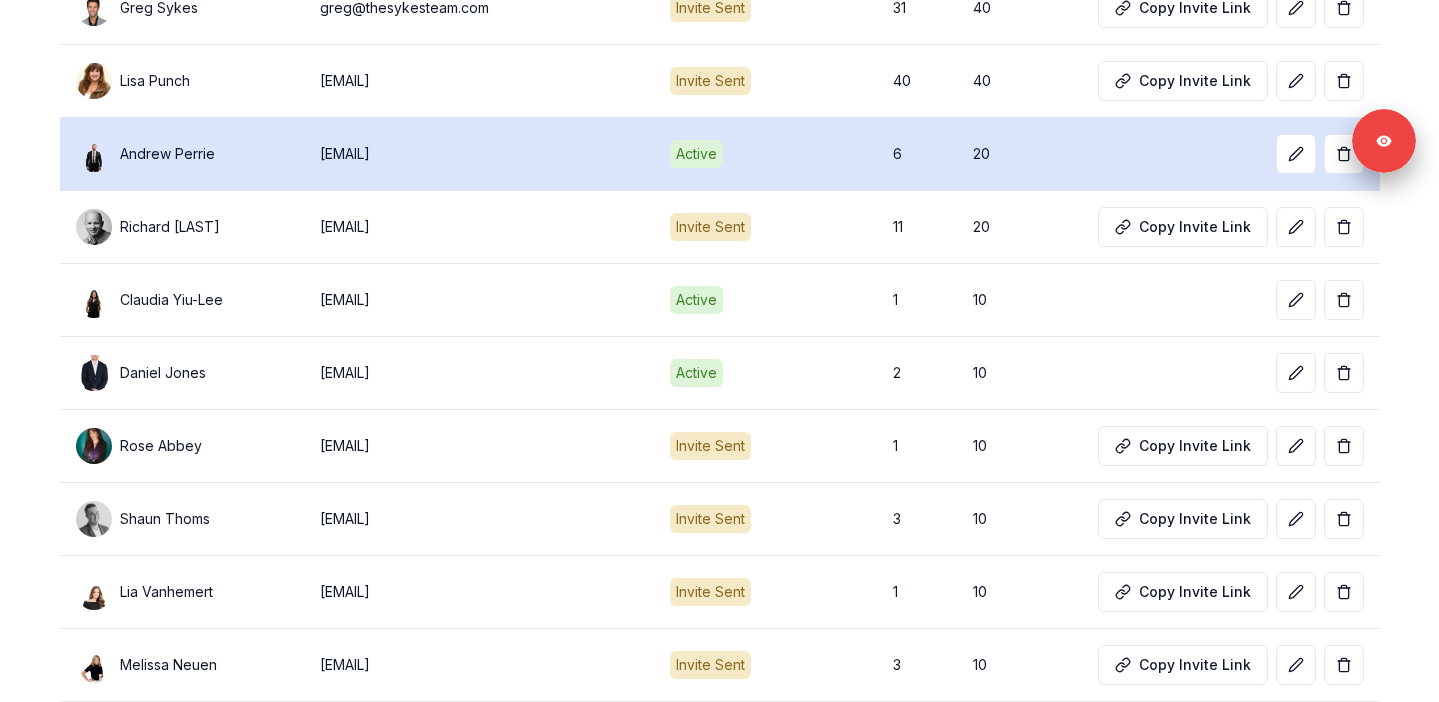 click on "[FIRST]   [LAST]" at bounding box center (167, 154) 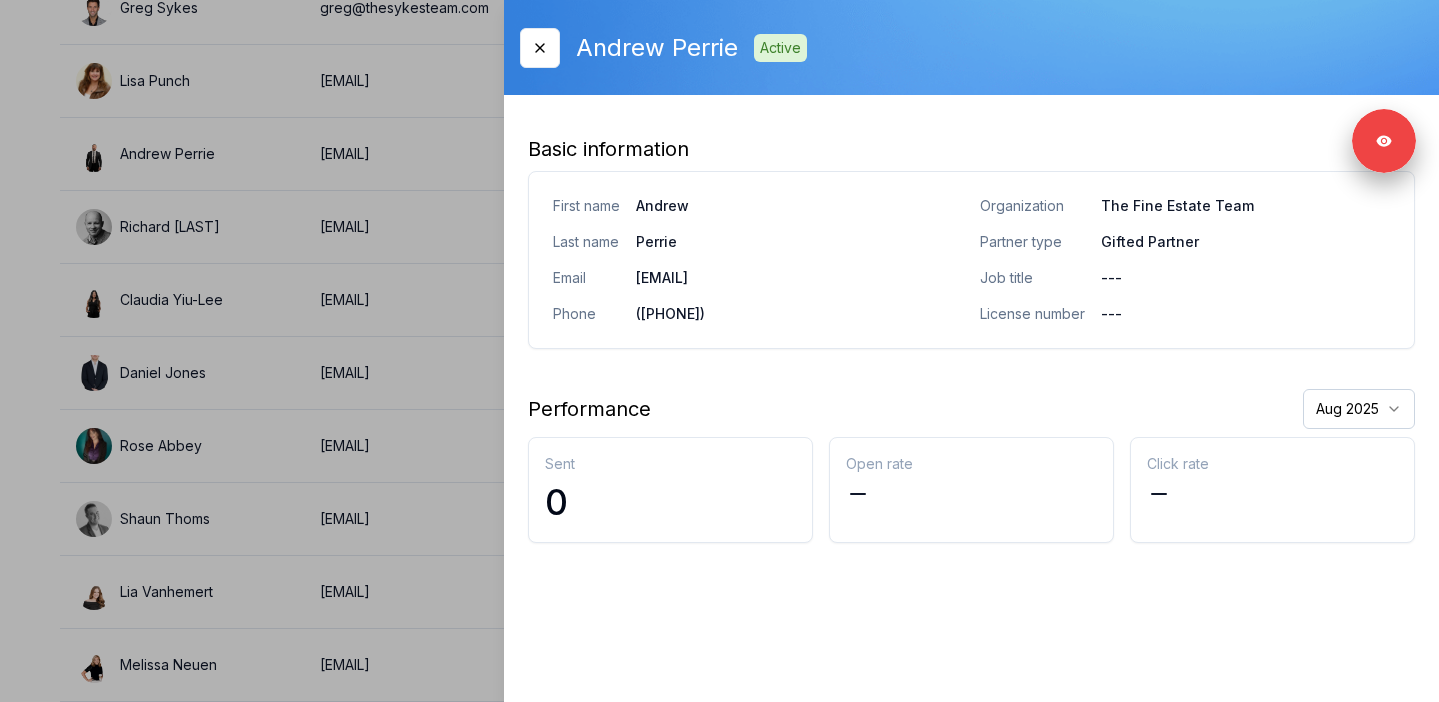 click on "Ownwell's platform is not optimized for mobile at this time.   For the best experience, please use a   desktop or laptop  to manage your account.   Note:  The   personalized homeownership reports   you generate for clients   are fully mobile-friendly   and can be easily viewed on any device.   own well Dashboard Landing Page Adopt My Mortgage [NUMBER]  of  [NUMBER]  clients used Purchase additional client capacity Adopt My Mortgage Your network is your superpower.   Expand your reach by sharing unused client seats with your referral partners. Each invite gives your partner their own Ownwell account to engage their clients - while showcasing you as their trusted mortgage advisor. Add or invite partner Your Client Seats [NUMBER]  /  [NUMBER]  used Used by you [NUMBER] Gifted [NUMBER] Unused [NUMBER] Limited Partners These are partners you haven’t invited into Ownwell yet, but you’ve linked clients to them and co-branded your Ownwell digests with their contact information. Name Email Status Clients Seats [FIRST]   [LAST] [EMAIL]" at bounding box center (719, -1294) 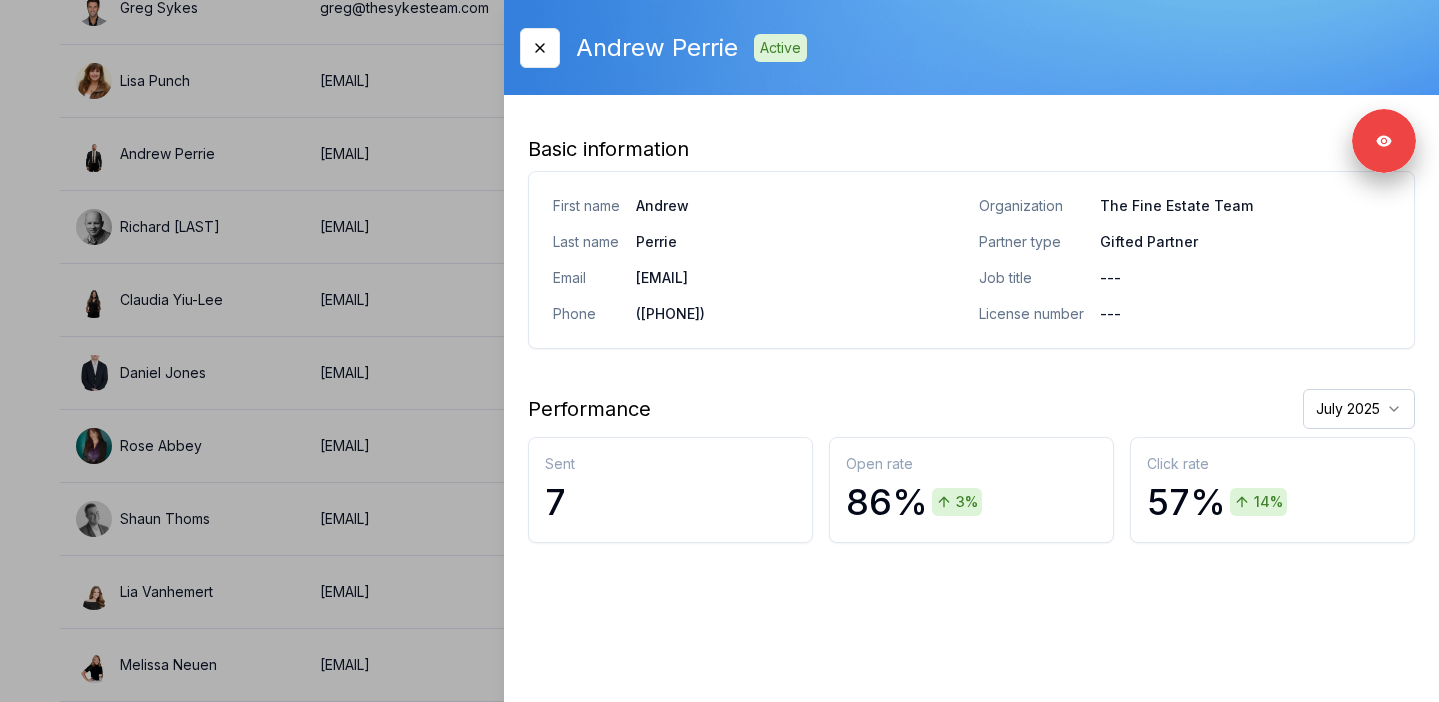 click at bounding box center (719, 351) 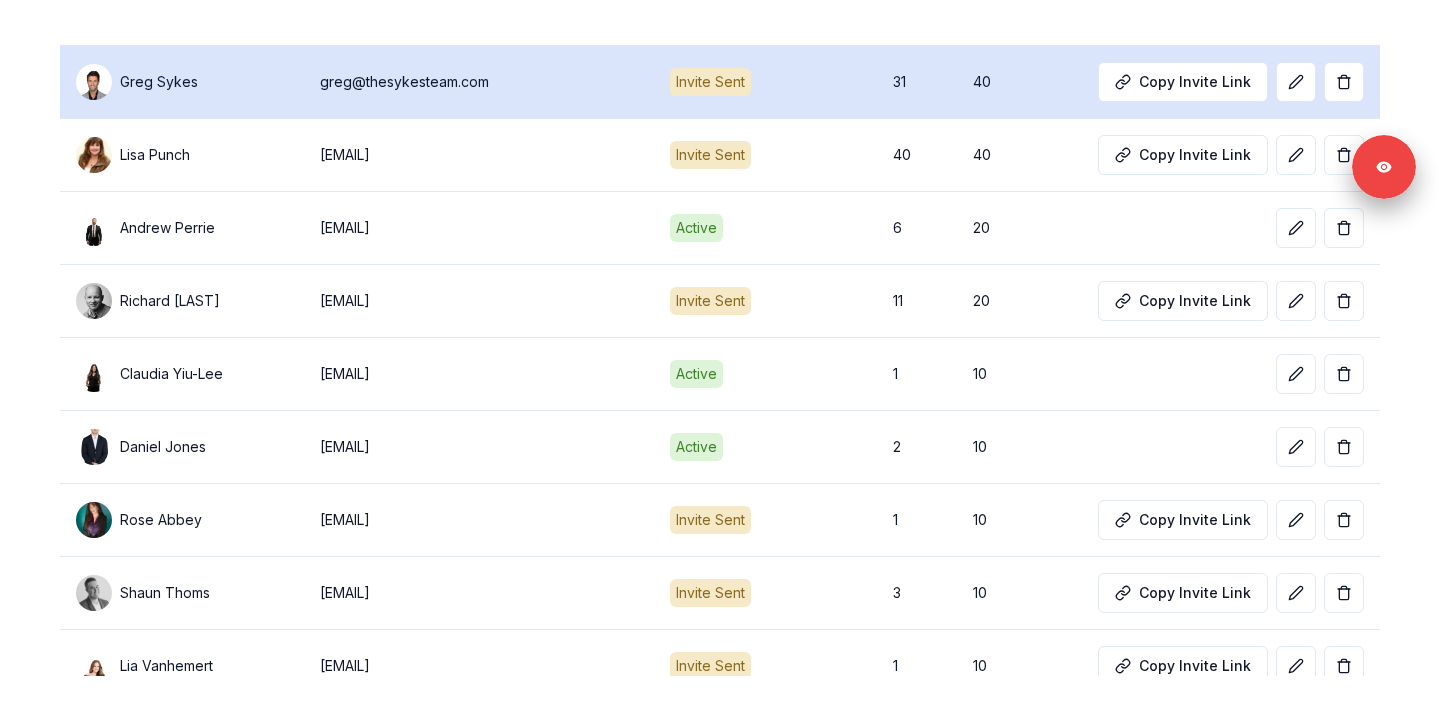 scroll, scrollTop: 1298, scrollLeft: 0, axis: vertical 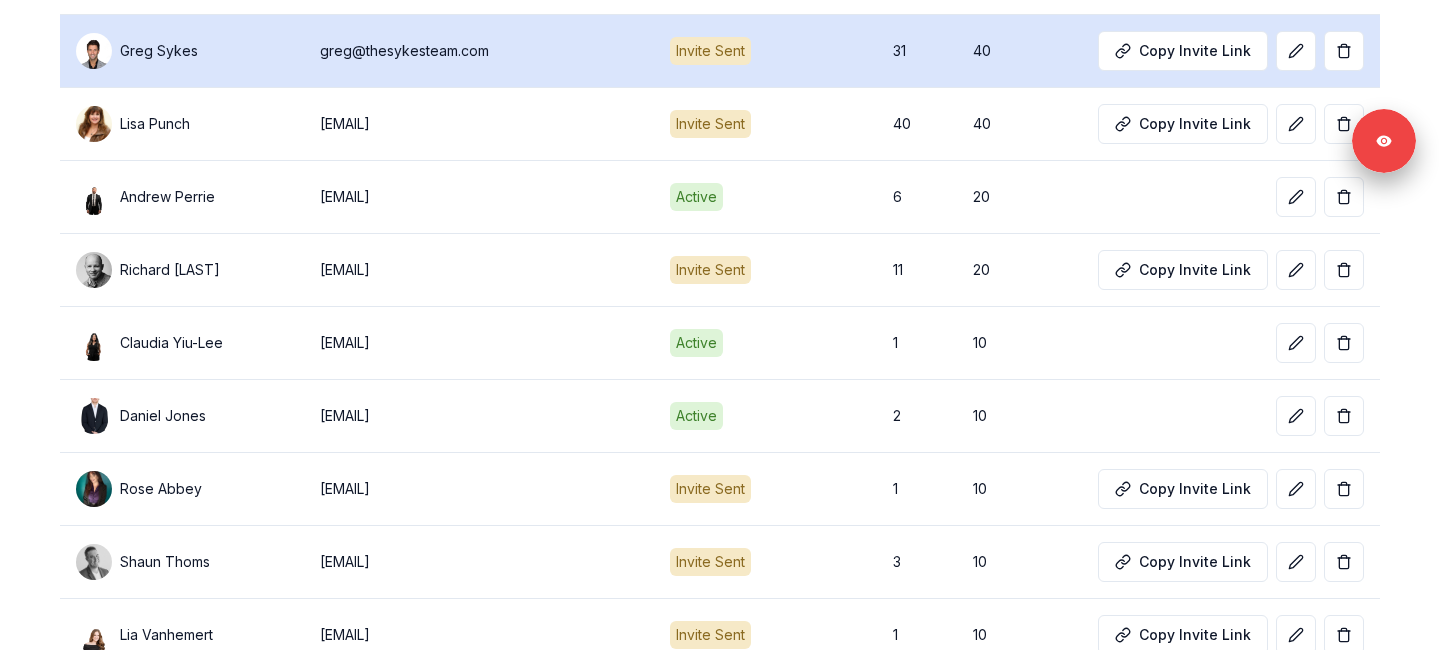 click on "greg@thesykesteam.com" at bounding box center (479, 51) 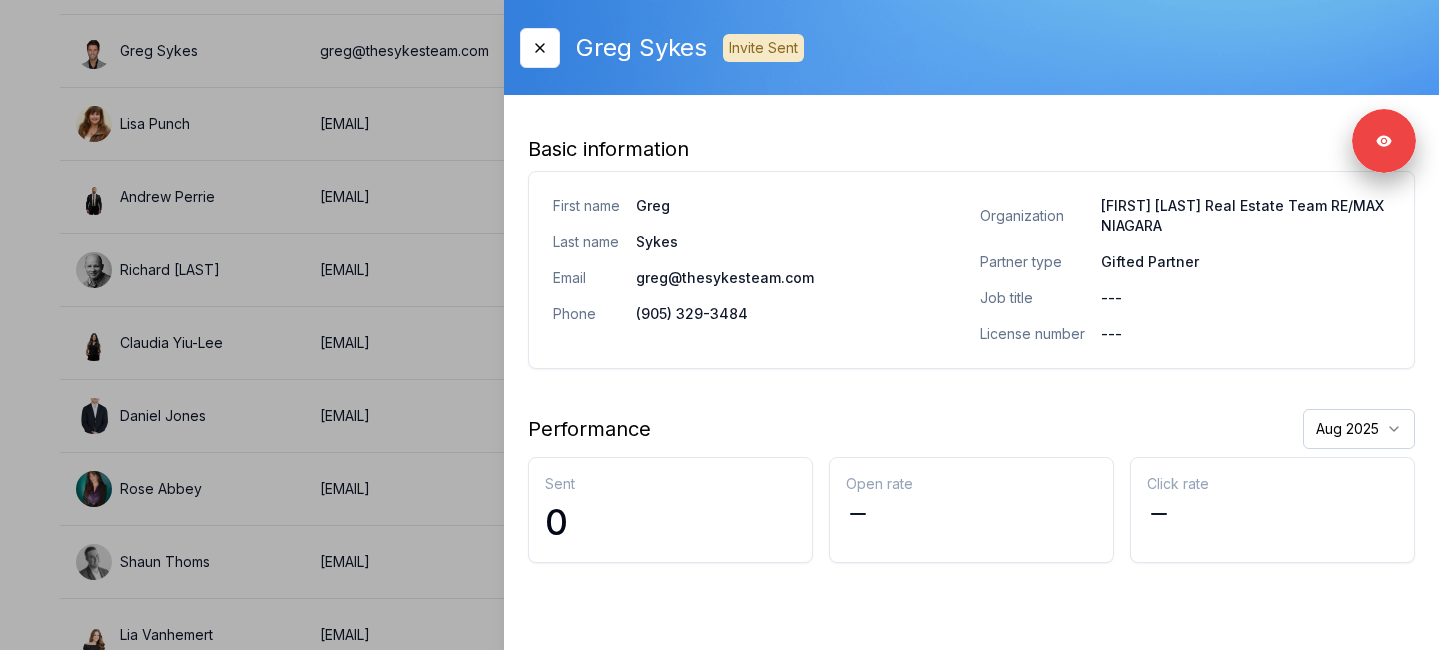 click on "Ownwell's platform is not optimized for mobile at this time.   For the best experience, please use a   desktop or laptop  to manage your account.   Note:  The   personalized homeownership reports   you generate for clients   are fully mobile-friendly   and can be easily viewed on any device.   own well Dashboard Landing Page Adopt My Mortgage [NUMBER]  of  [NUMBER]  clients used Purchase additional client capacity Adopt My Mortgage Your network is your superpower.   Expand your reach by sharing unused client seats with your referral partners. Each invite gives your partner their own Ownwell account to engage their clients - while showcasing you as their trusted mortgage advisor. Add or invite partner Your Client Seats [NUMBER]  /  [NUMBER]  used Used by you [NUMBER] Gifted [NUMBER] Unused [NUMBER] Limited Partners These are partners you haven’t invited into Ownwell yet, but you’ve linked clients to them and co-branded your Ownwell digests with their contact information. Name Email Status Clients Seats [FIRST]   [LAST] [EMAIL]" at bounding box center (719, -1251) 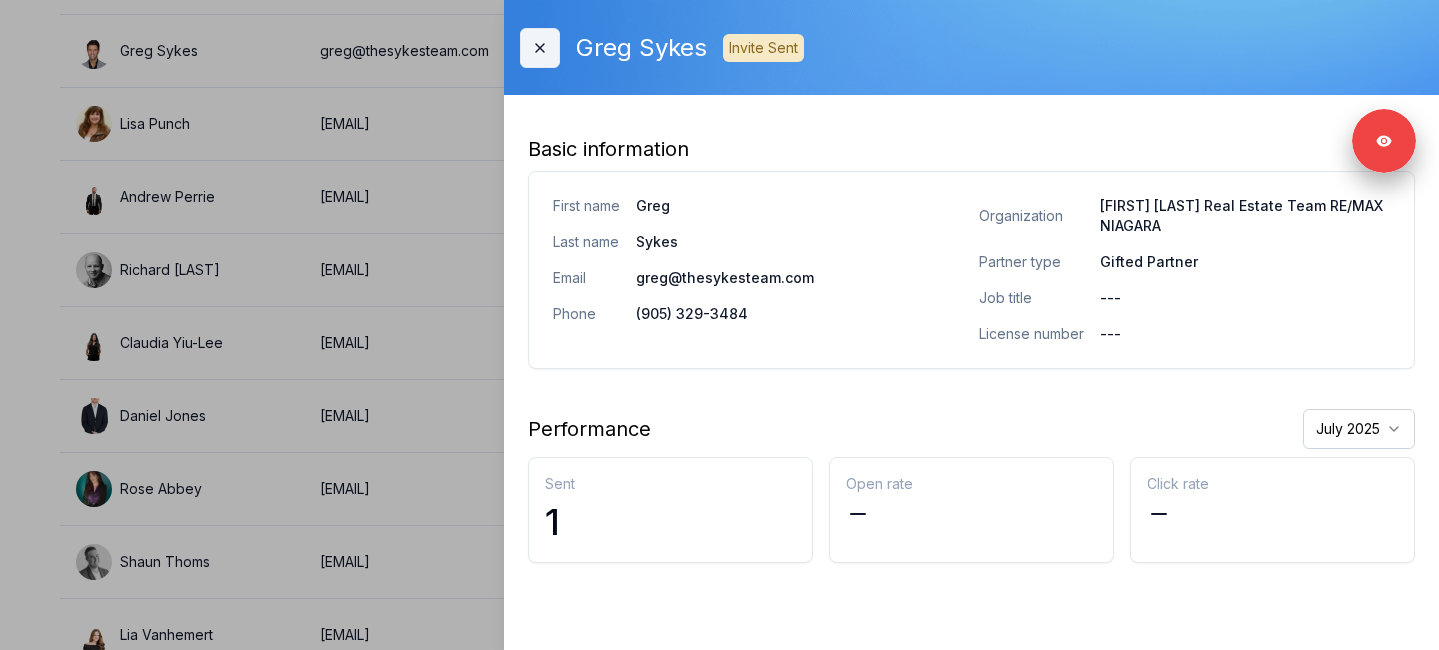 click 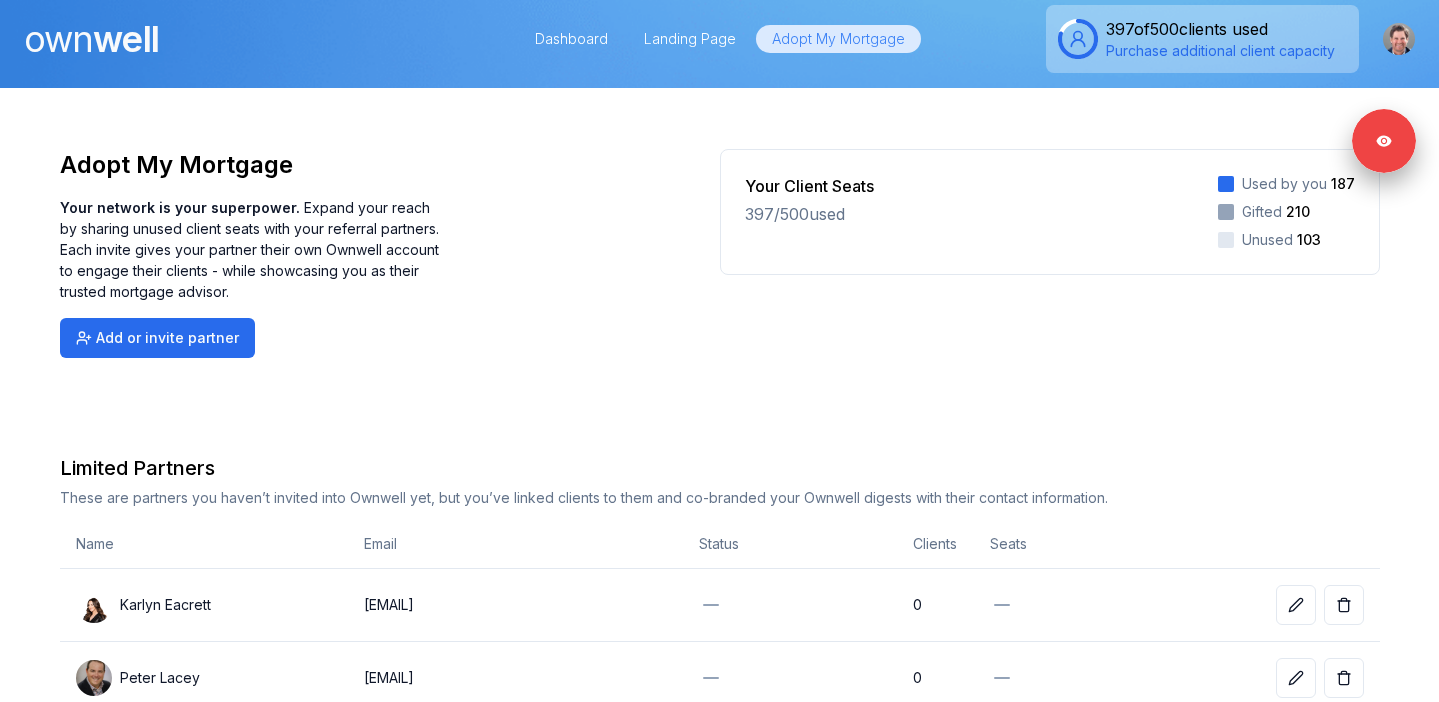 scroll, scrollTop: 0, scrollLeft: 0, axis: both 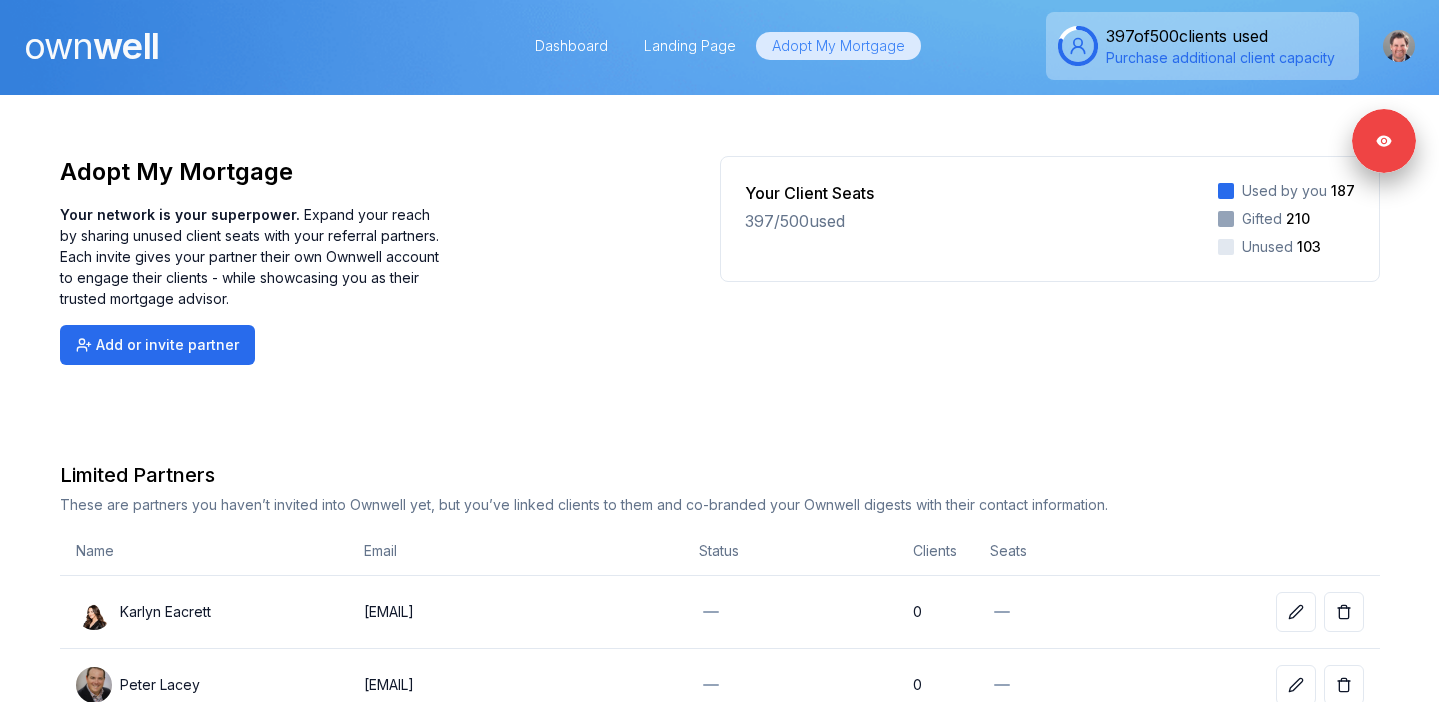 click on "own well" at bounding box center (91, 46) 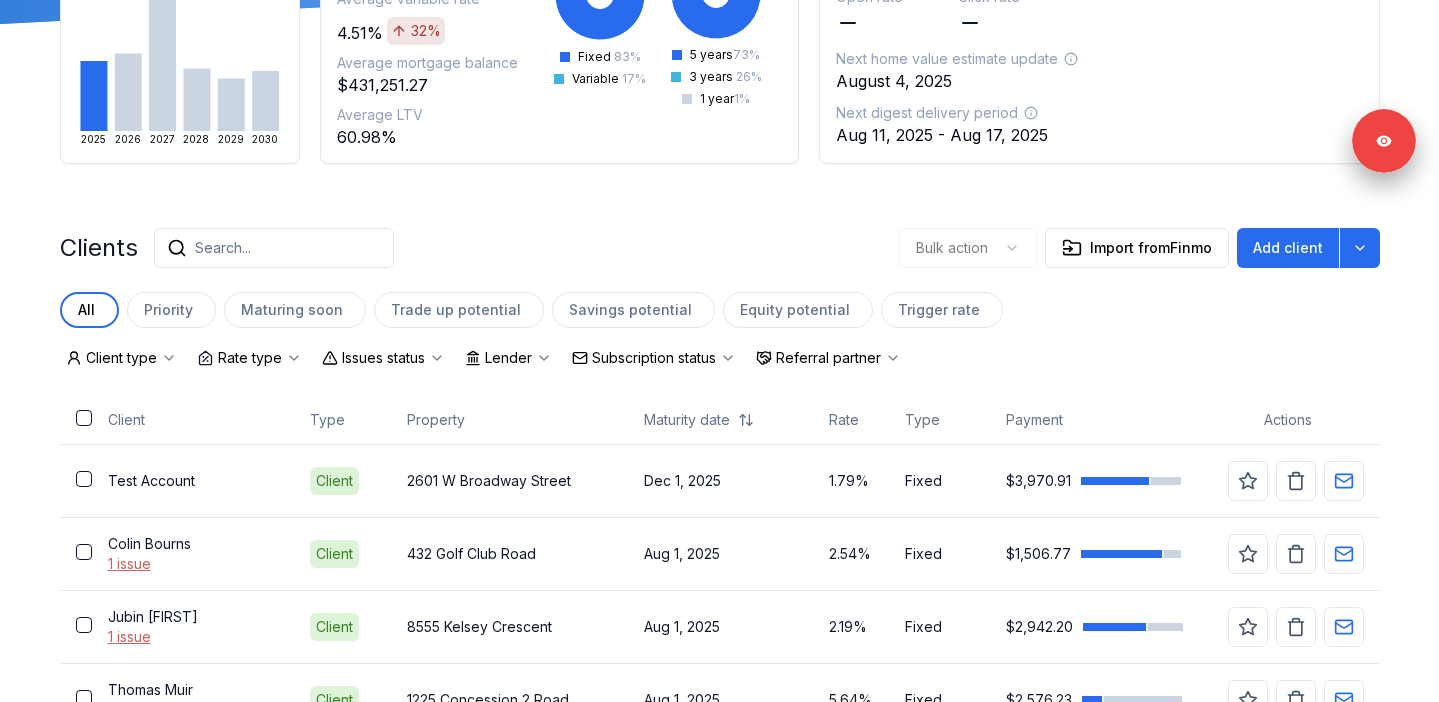 scroll, scrollTop: 420, scrollLeft: 0, axis: vertical 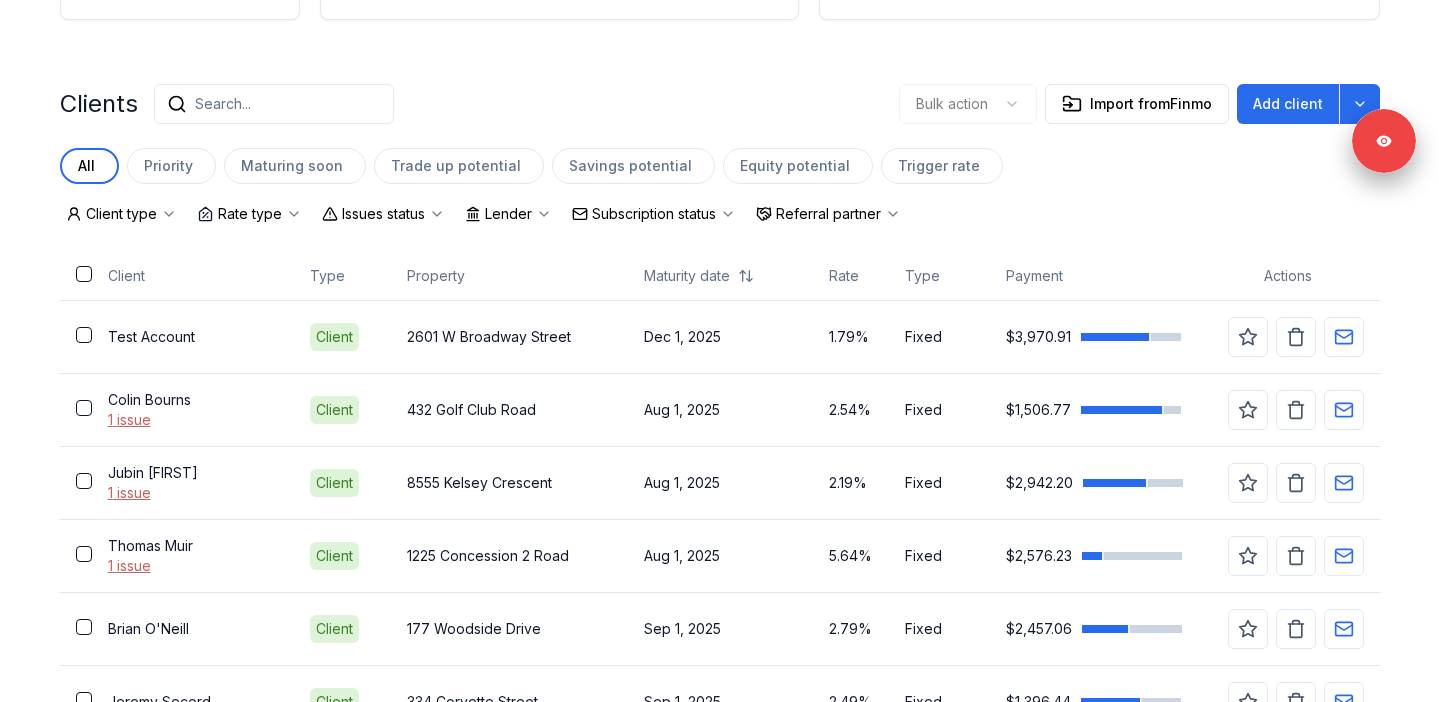 click on "Issues status" at bounding box center (383, 214) 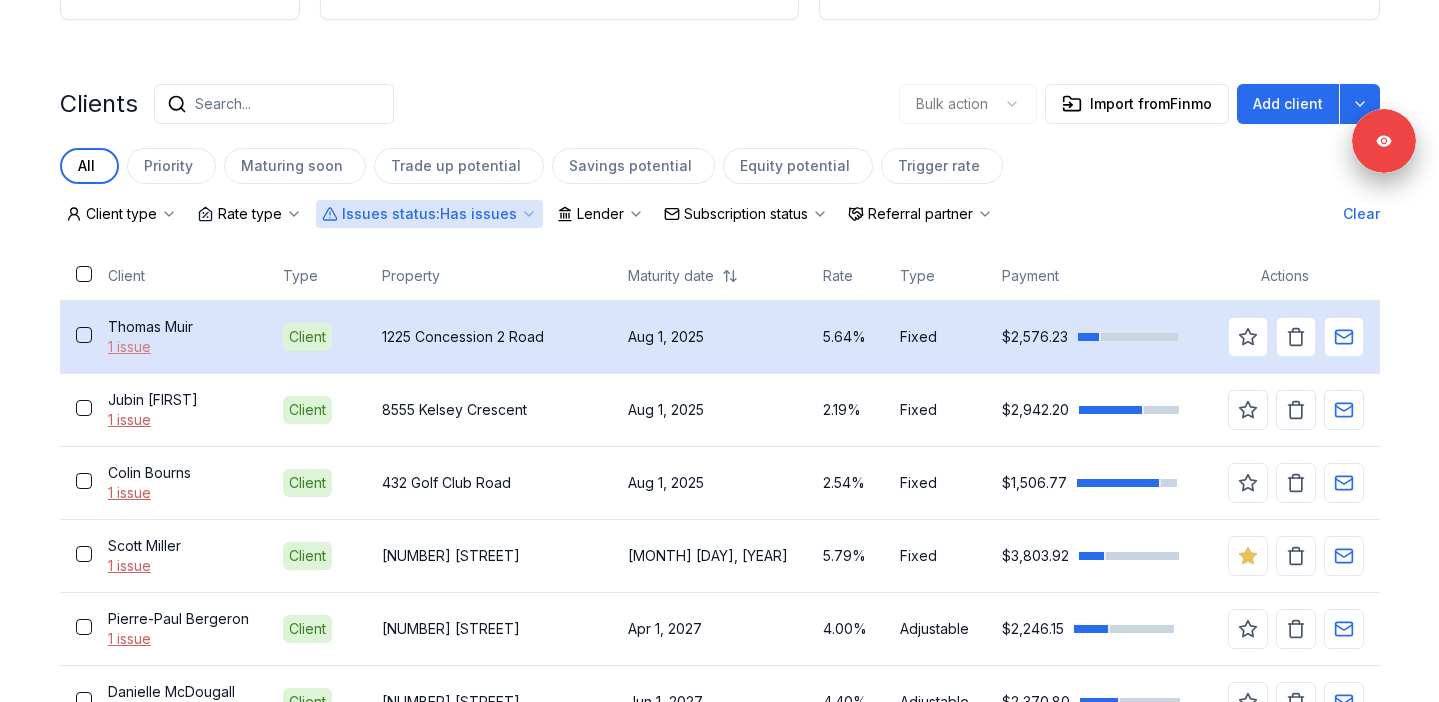 click on "1   issue" at bounding box center [179, 347] 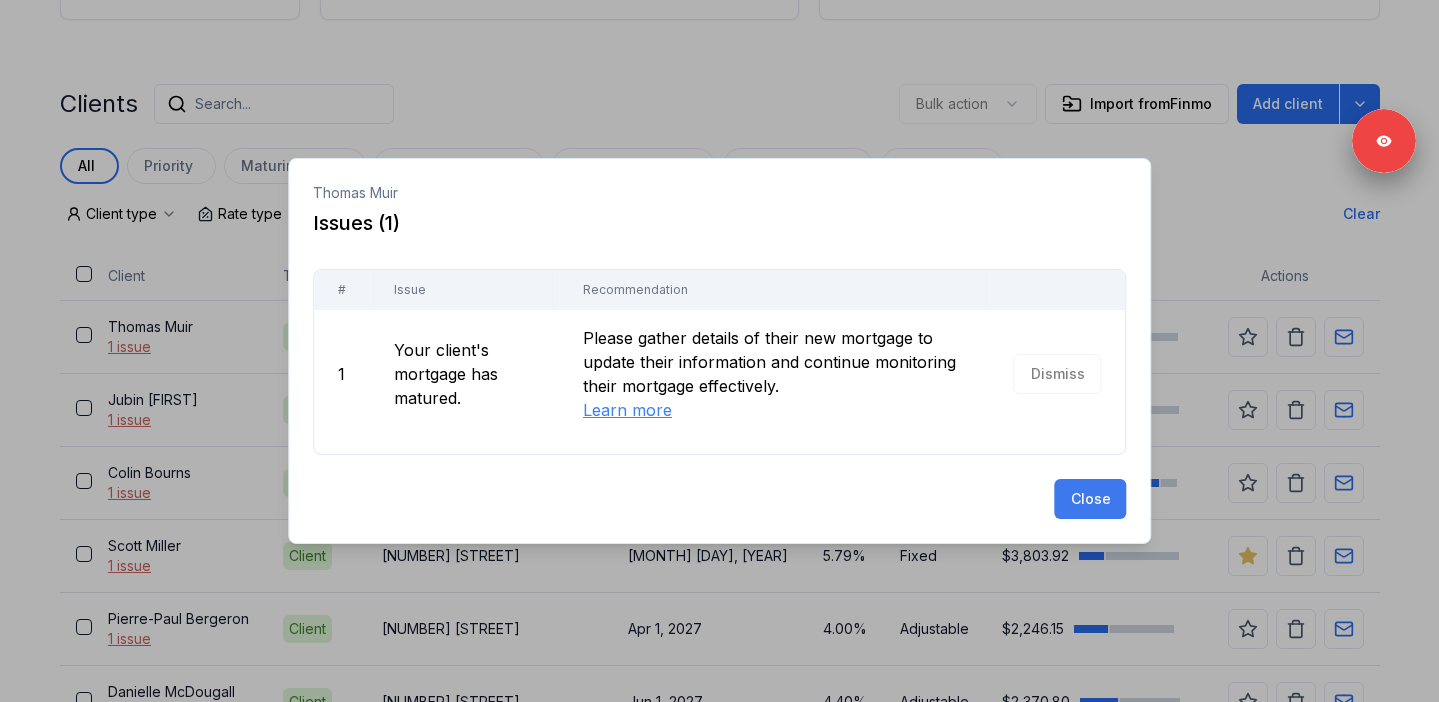 click on "Close" at bounding box center (1090, 499) 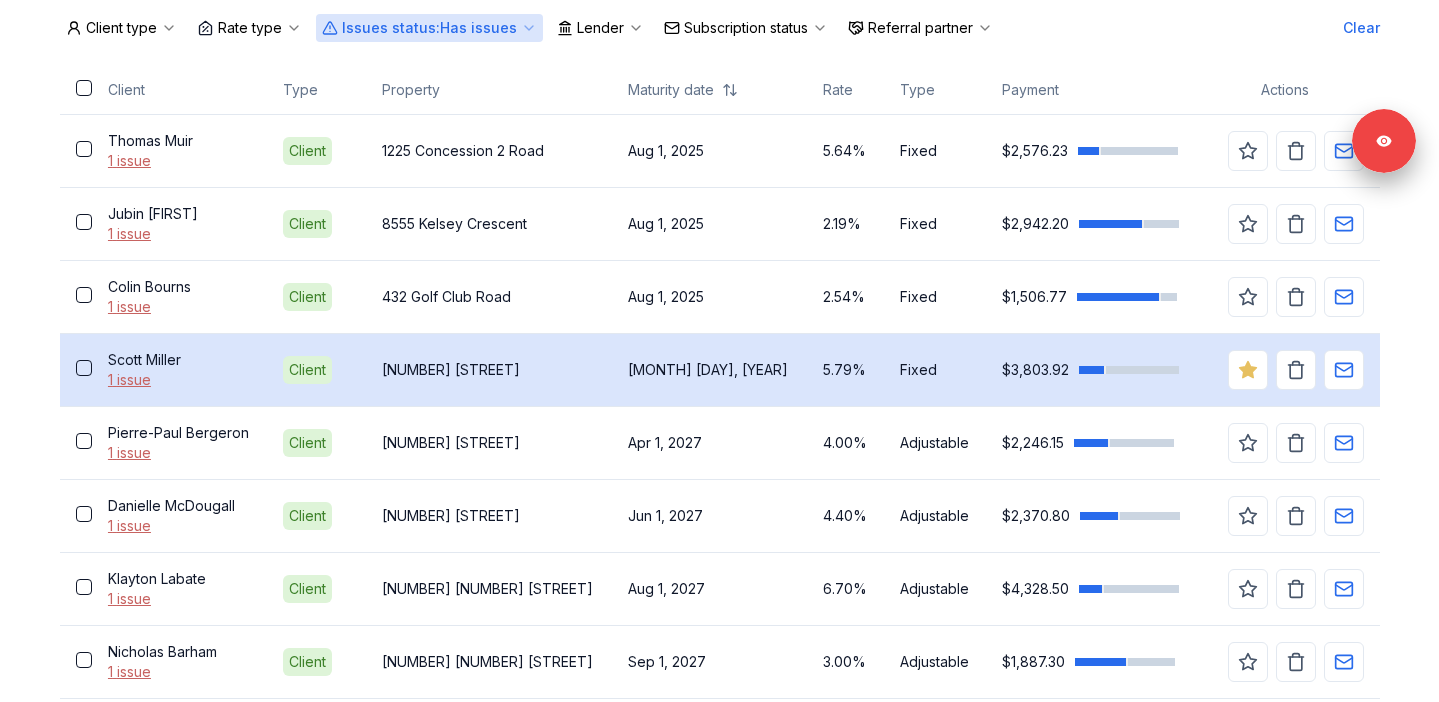 scroll, scrollTop: 1115, scrollLeft: 0, axis: vertical 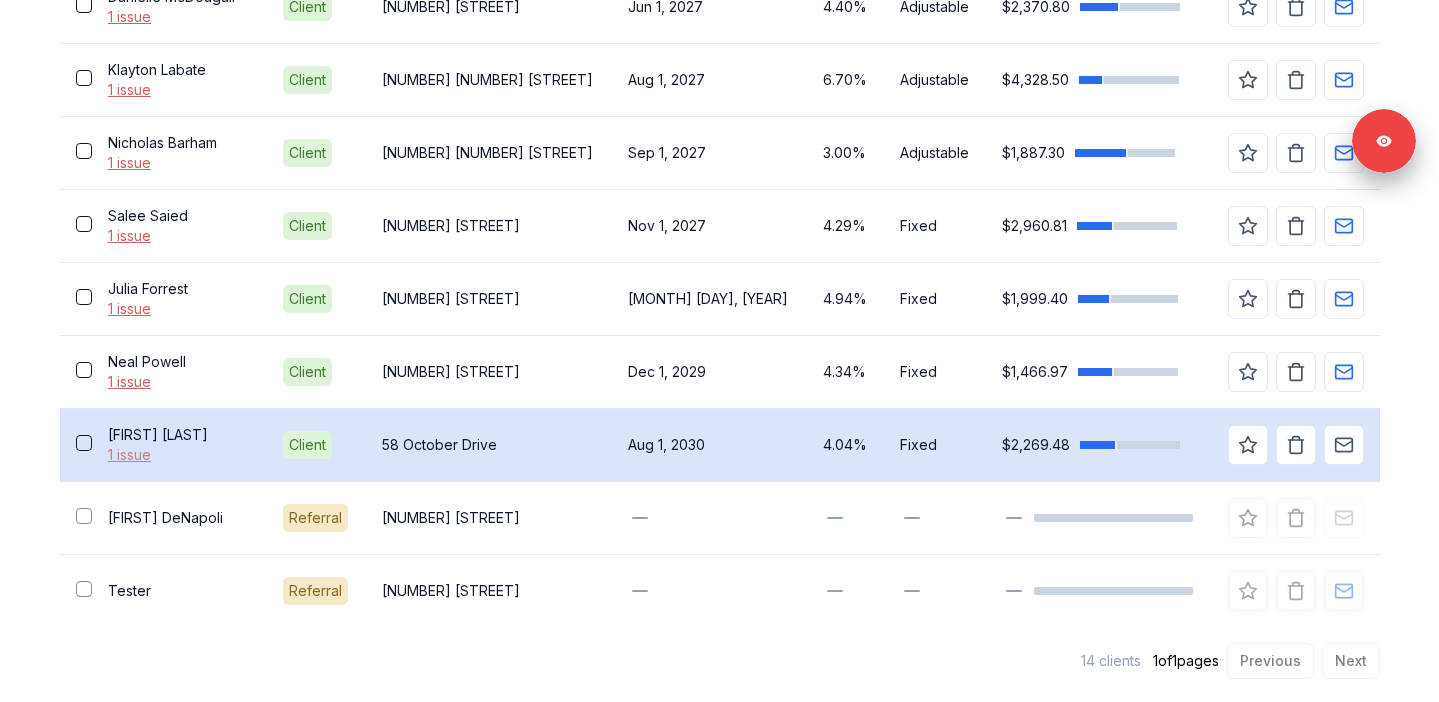 click on "1   issue" at bounding box center (179, 455) 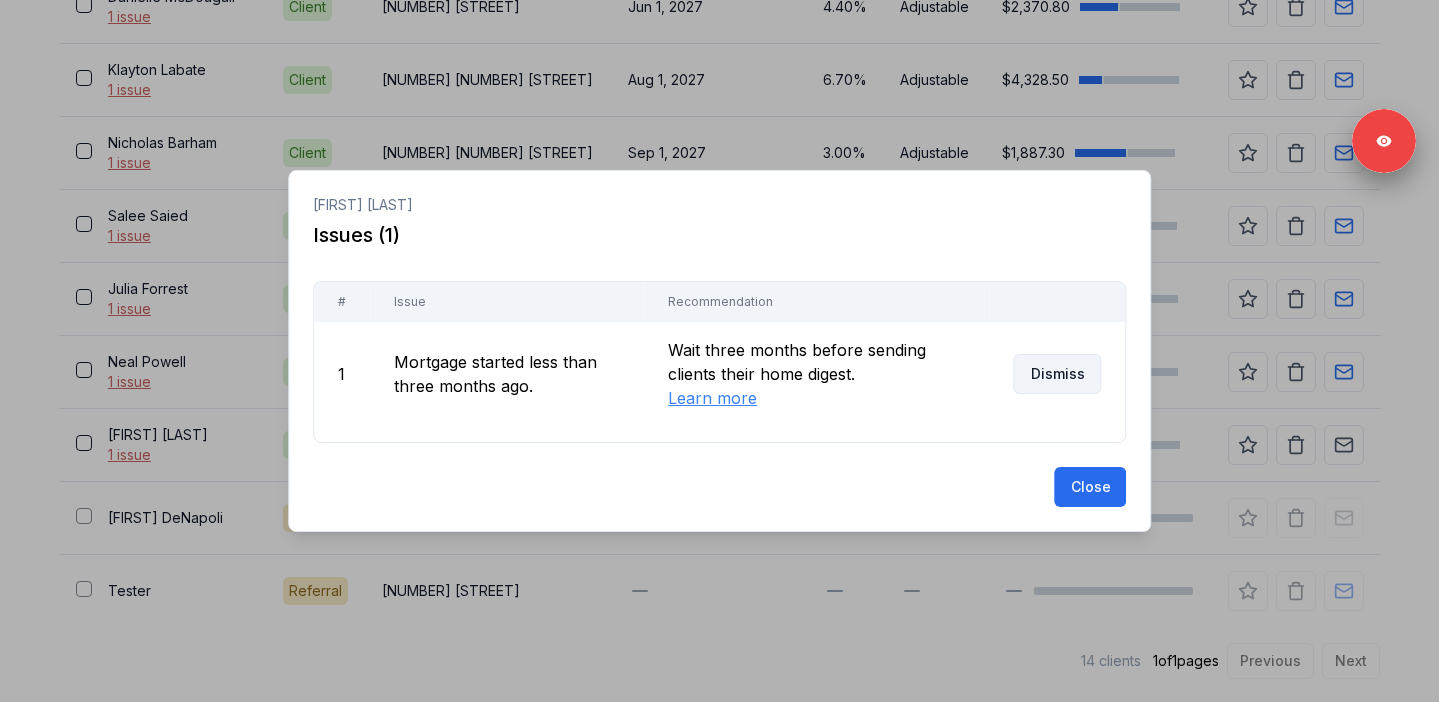 click on "Dismiss" at bounding box center [1057, 374] 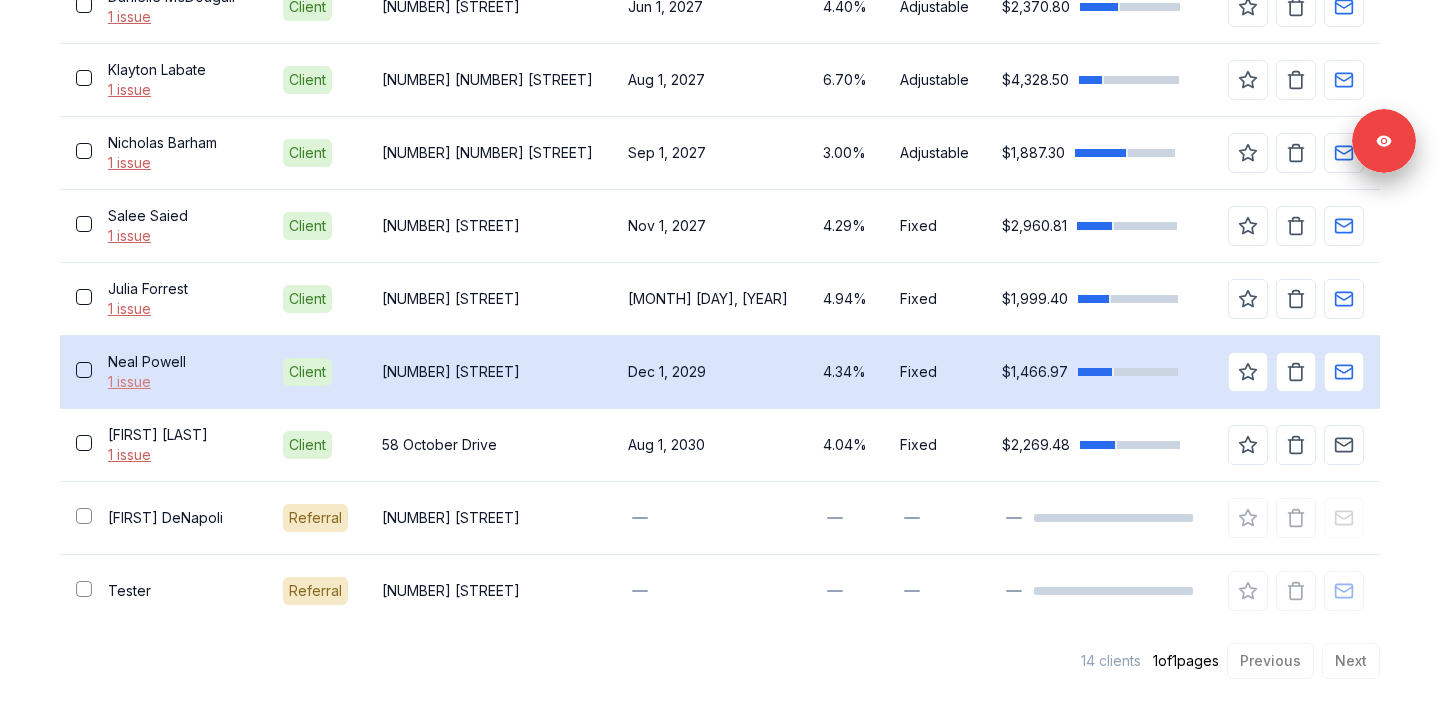 click on "1   issue" at bounding box center [179, 382] 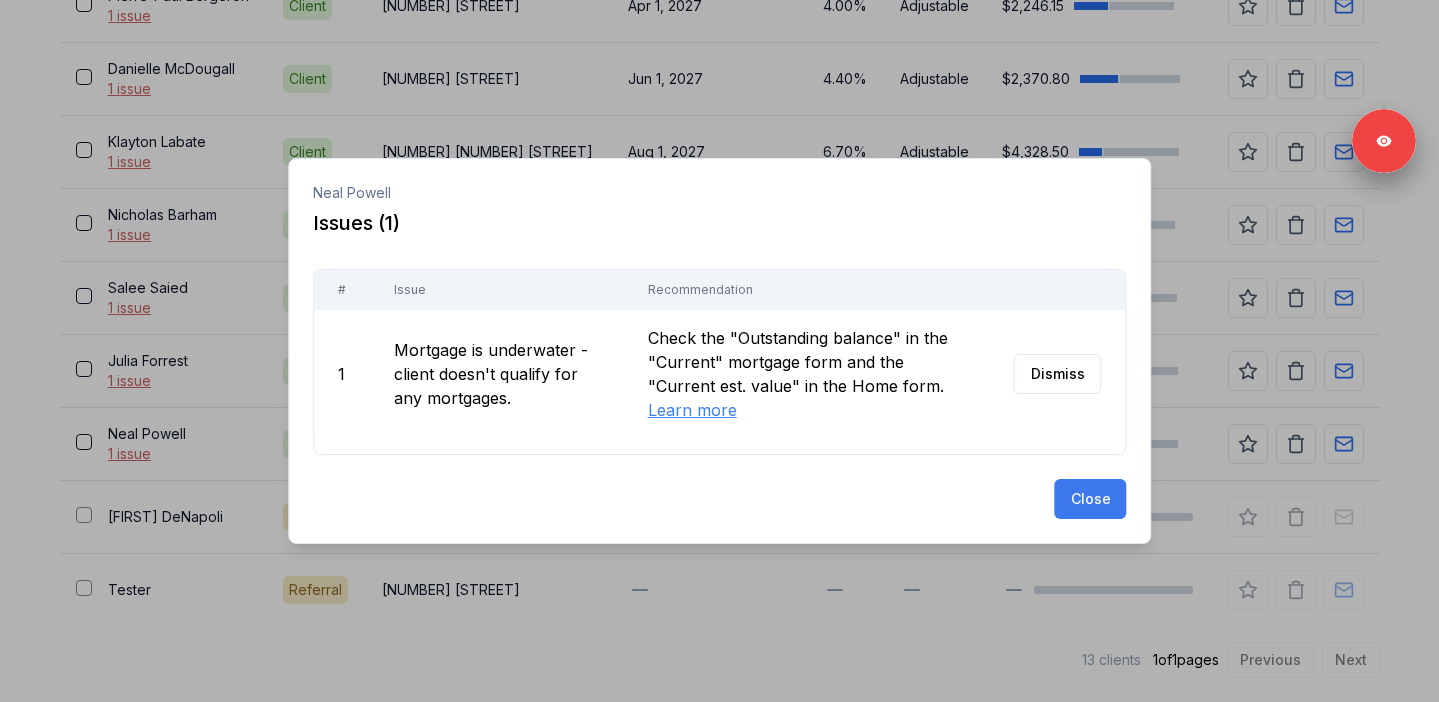 click on "Close" at bounding box center (1090, 499) 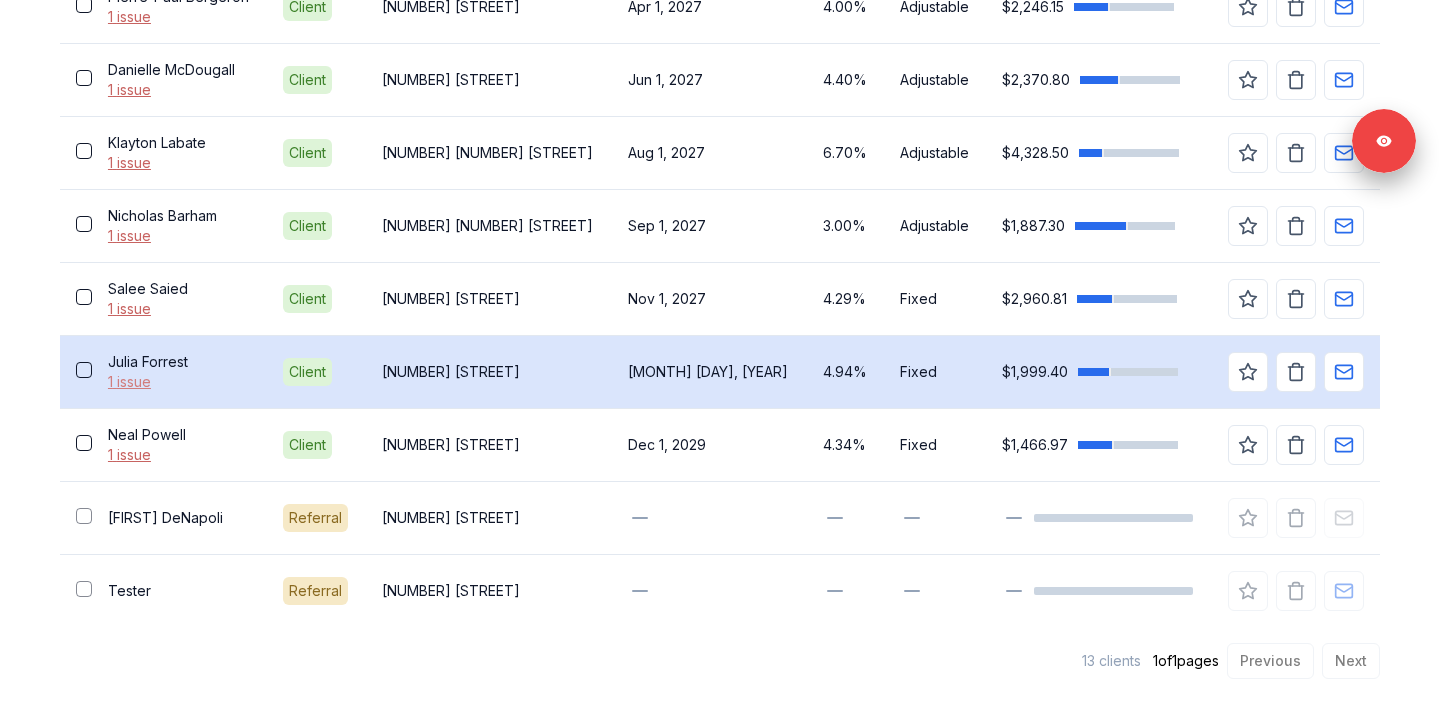 click on "1   issue" at bounding box center (179, 382) 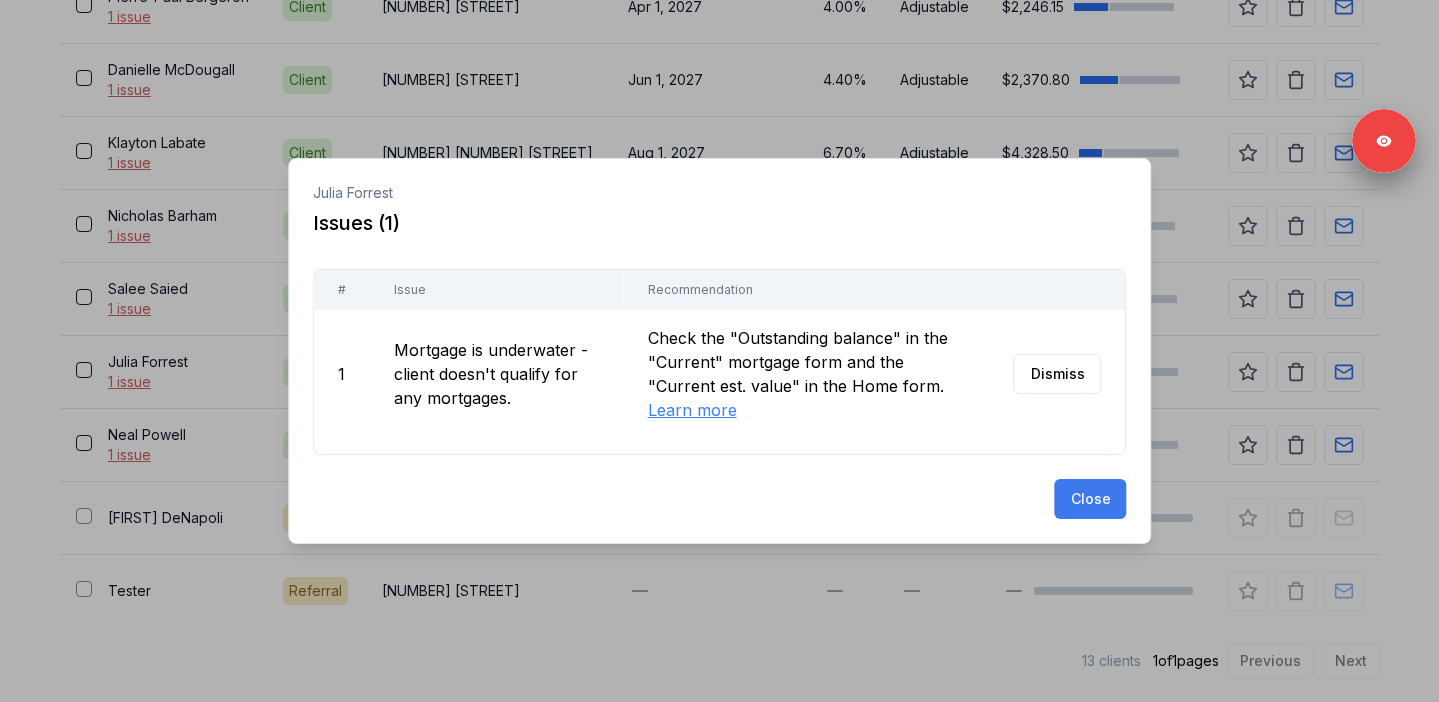 click on "Close" at bounding box center (1090, 499) 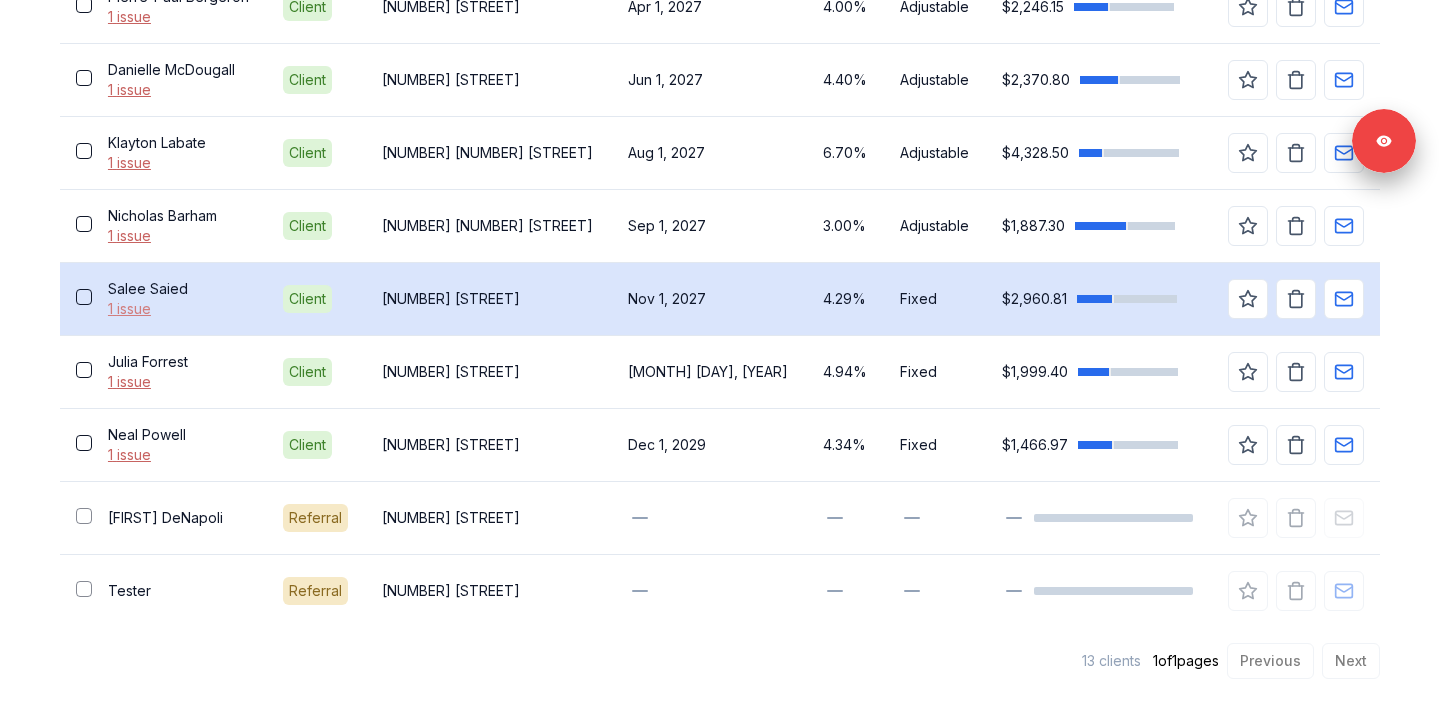 click on "1   issue" at bounding box center (179, 309) 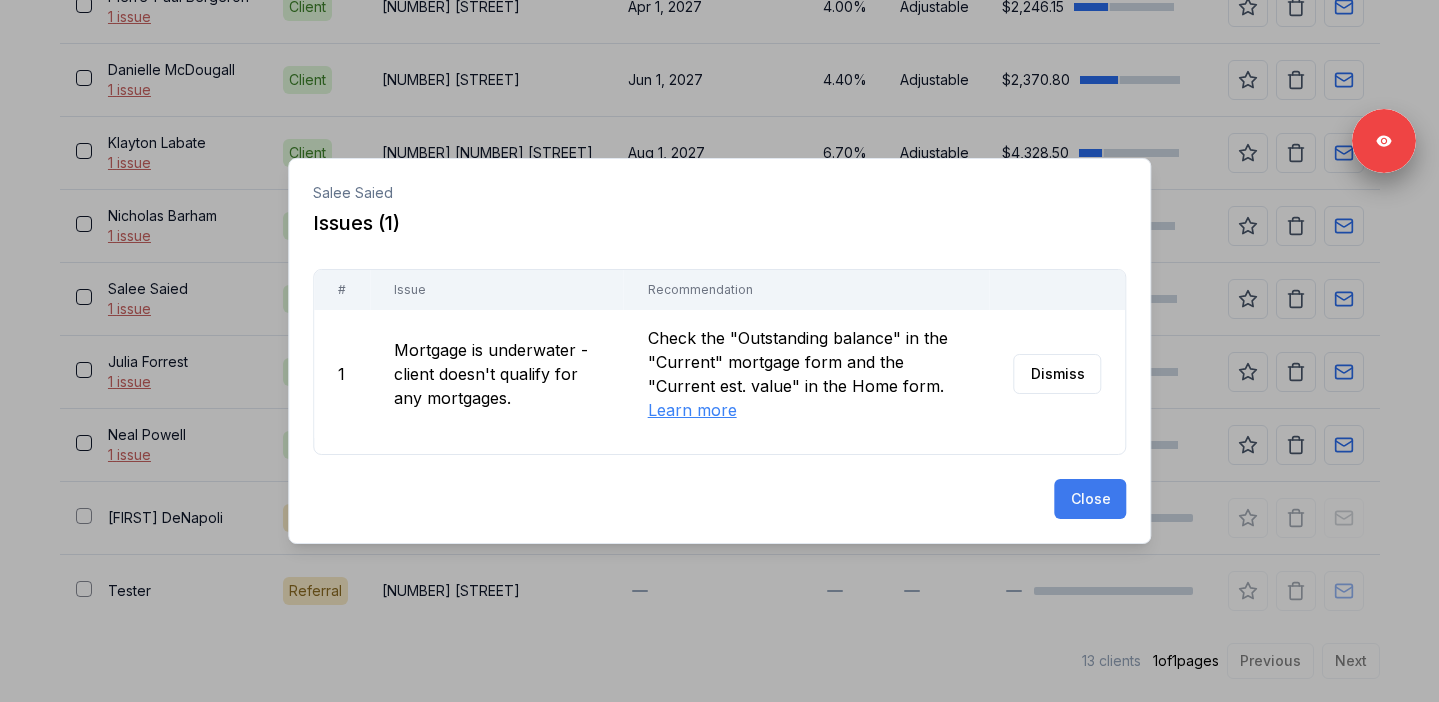 click on "Close" at bounding box center [1090, 499] 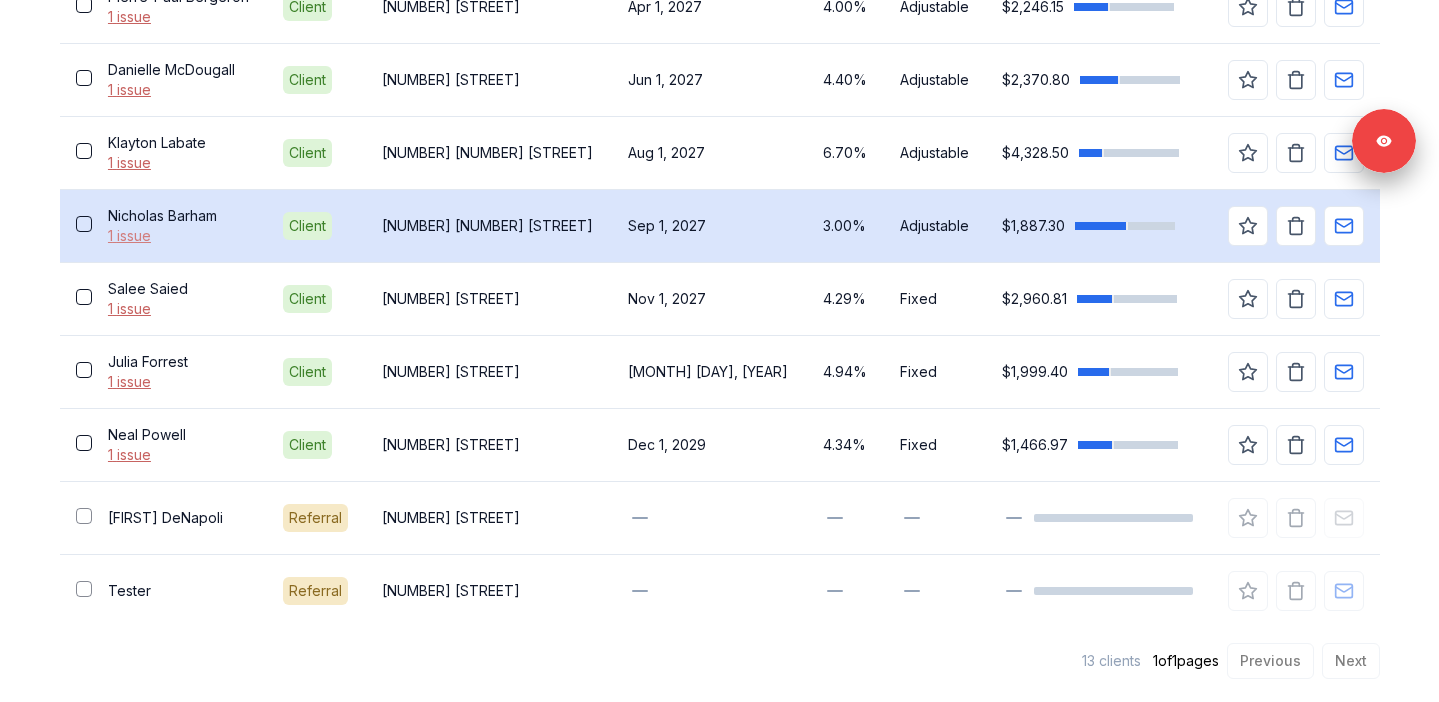 click on "1   issue" at bounding box center [179, 236] 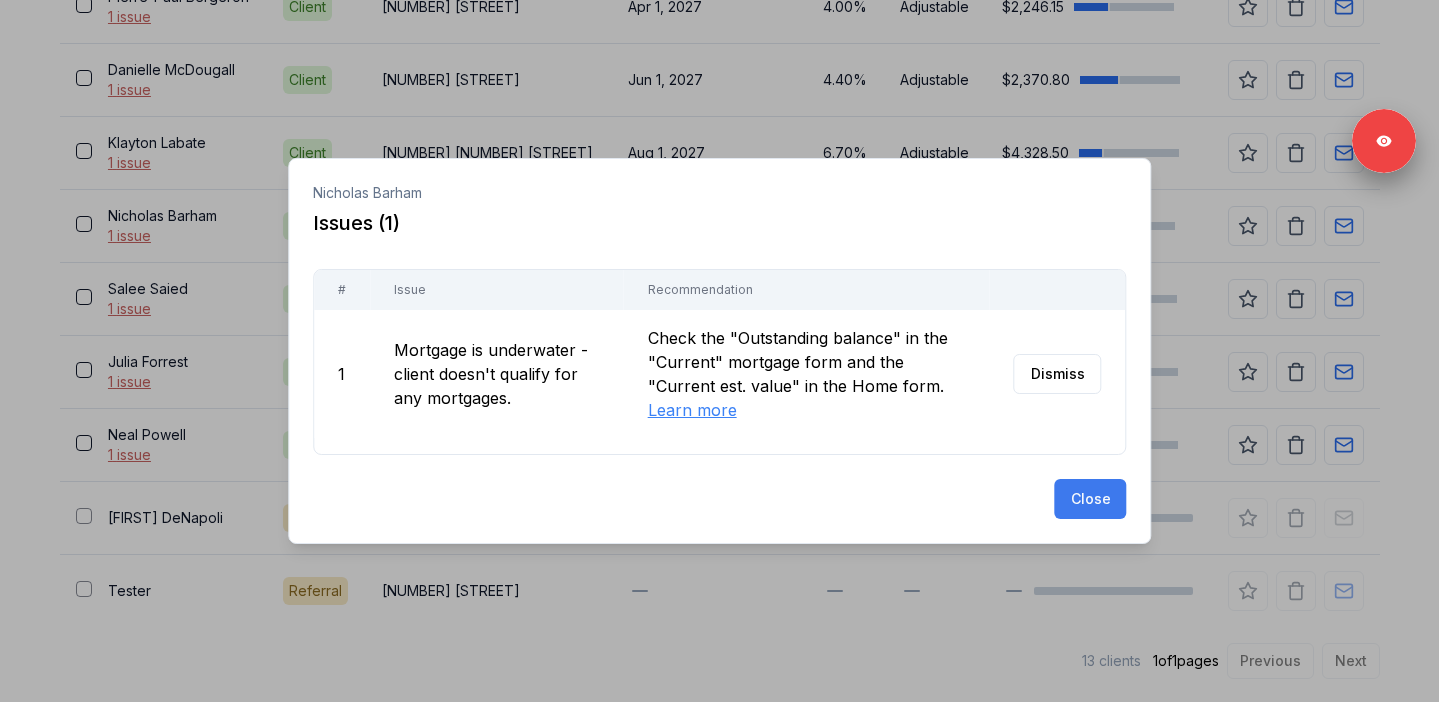 click on "Close" at bounding box center (1090, 499) 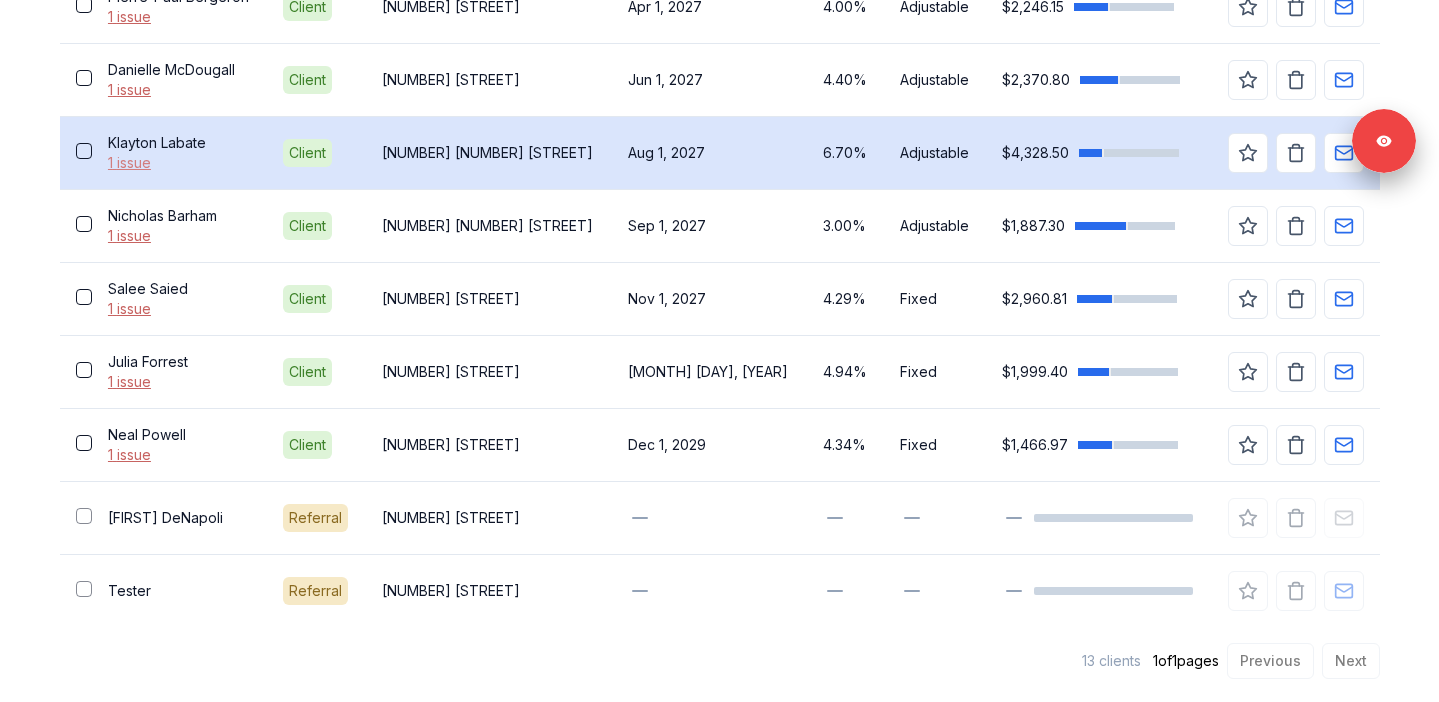 click on "1   issue" at bounding box center (179, 163) 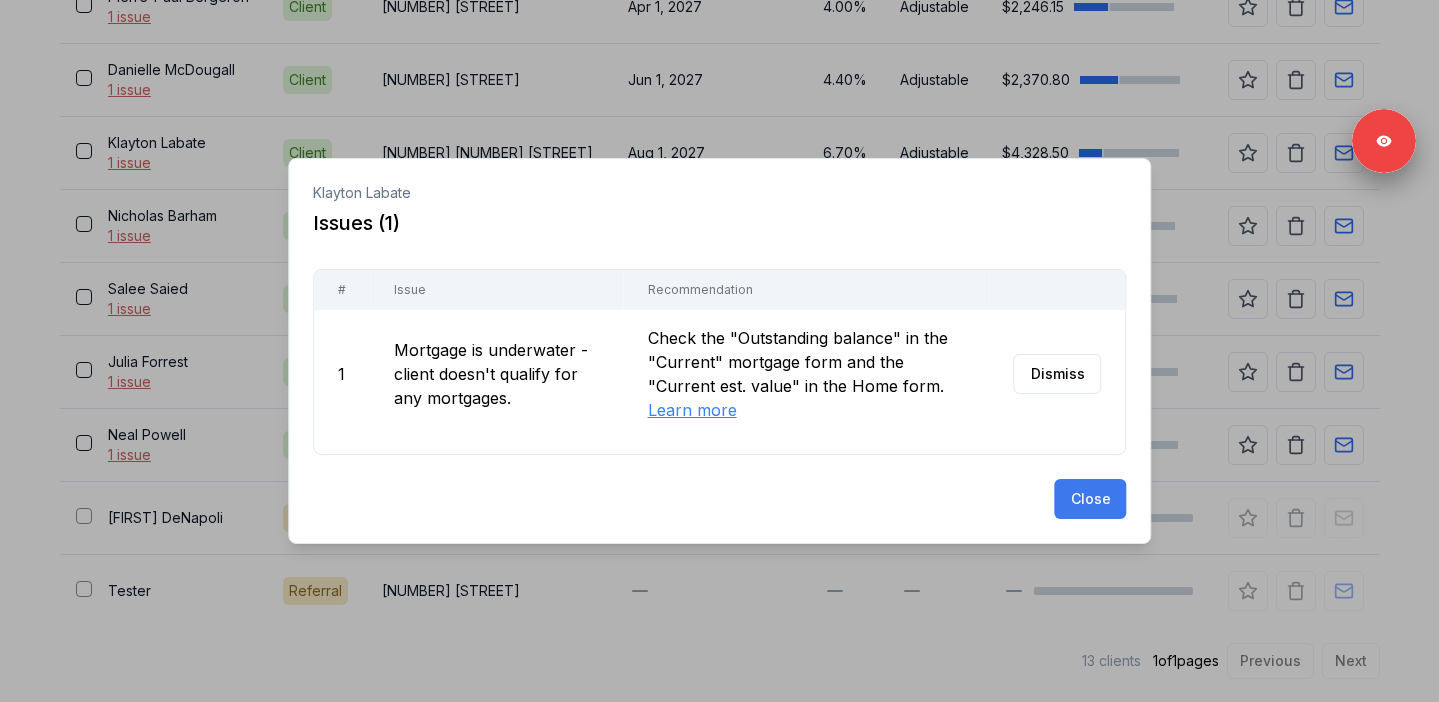 click on "Close" at bounding box center (1090, 499) 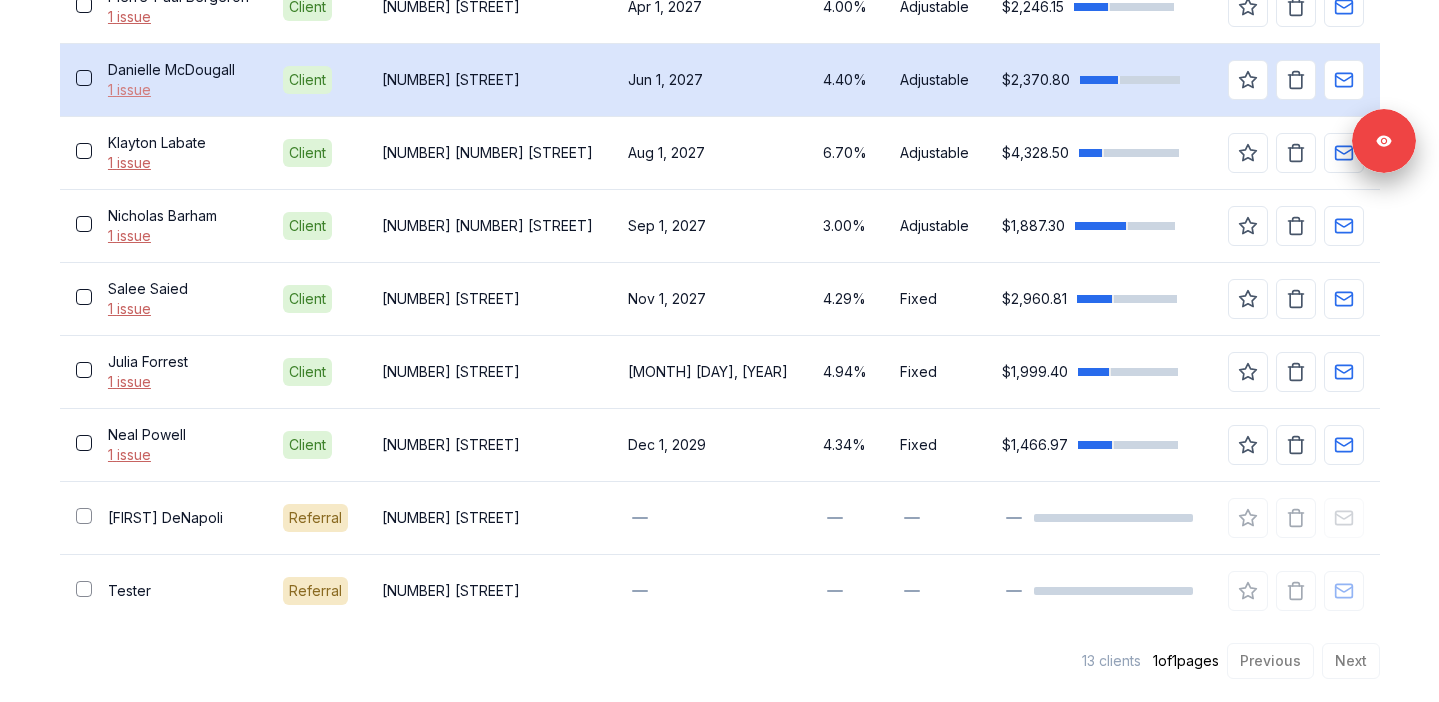 click on "1   issue" at bounding box center (179, 90) 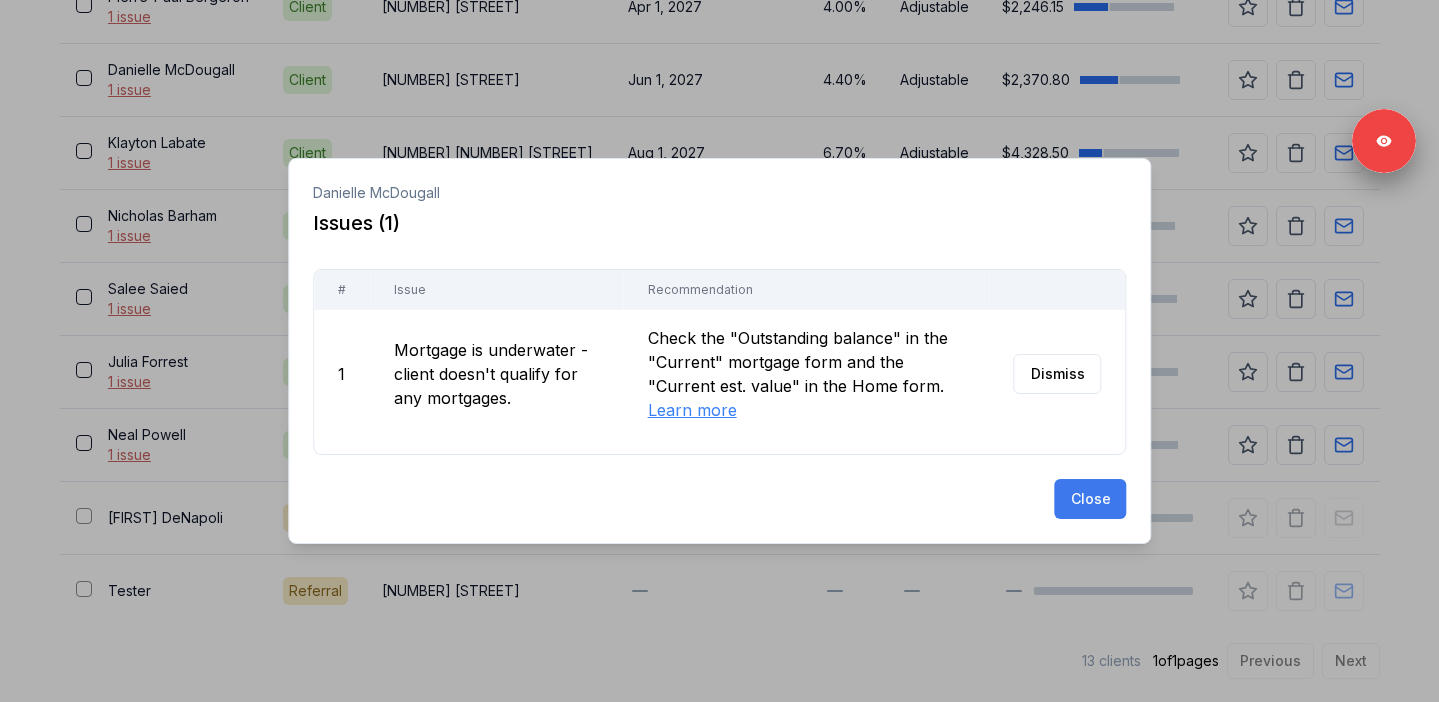 click on "Close" at bounding box center (1090, 499) 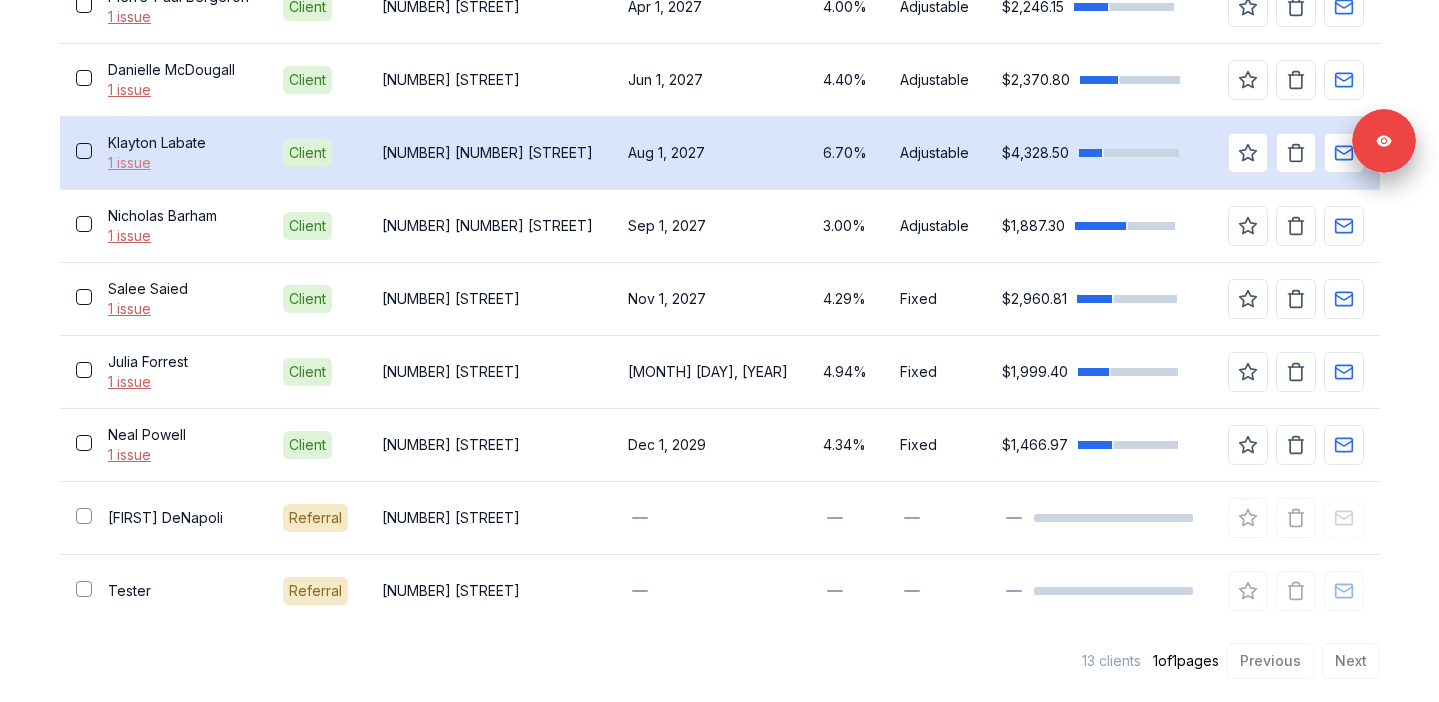 click on "1   issue" at bounding box center (179, 163) 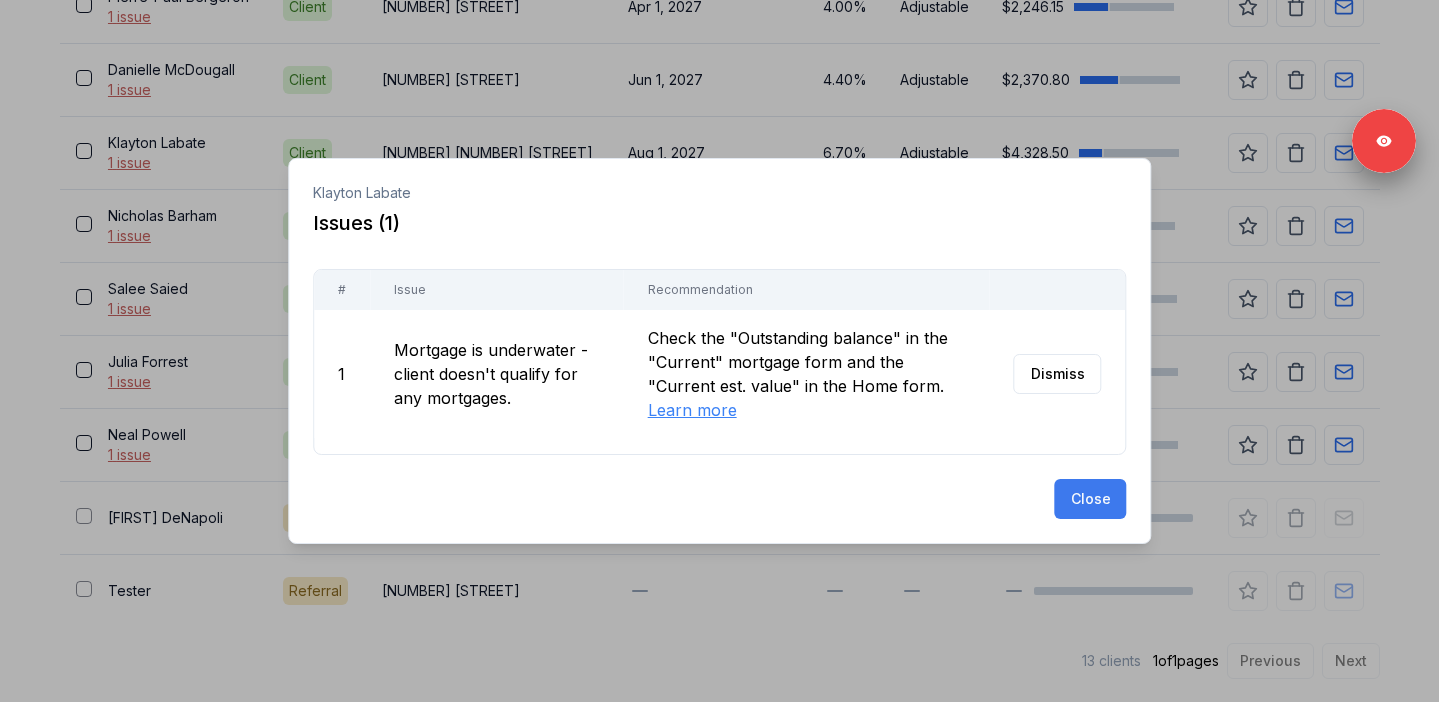 click on "Close" at bounding box center (1090, 499) 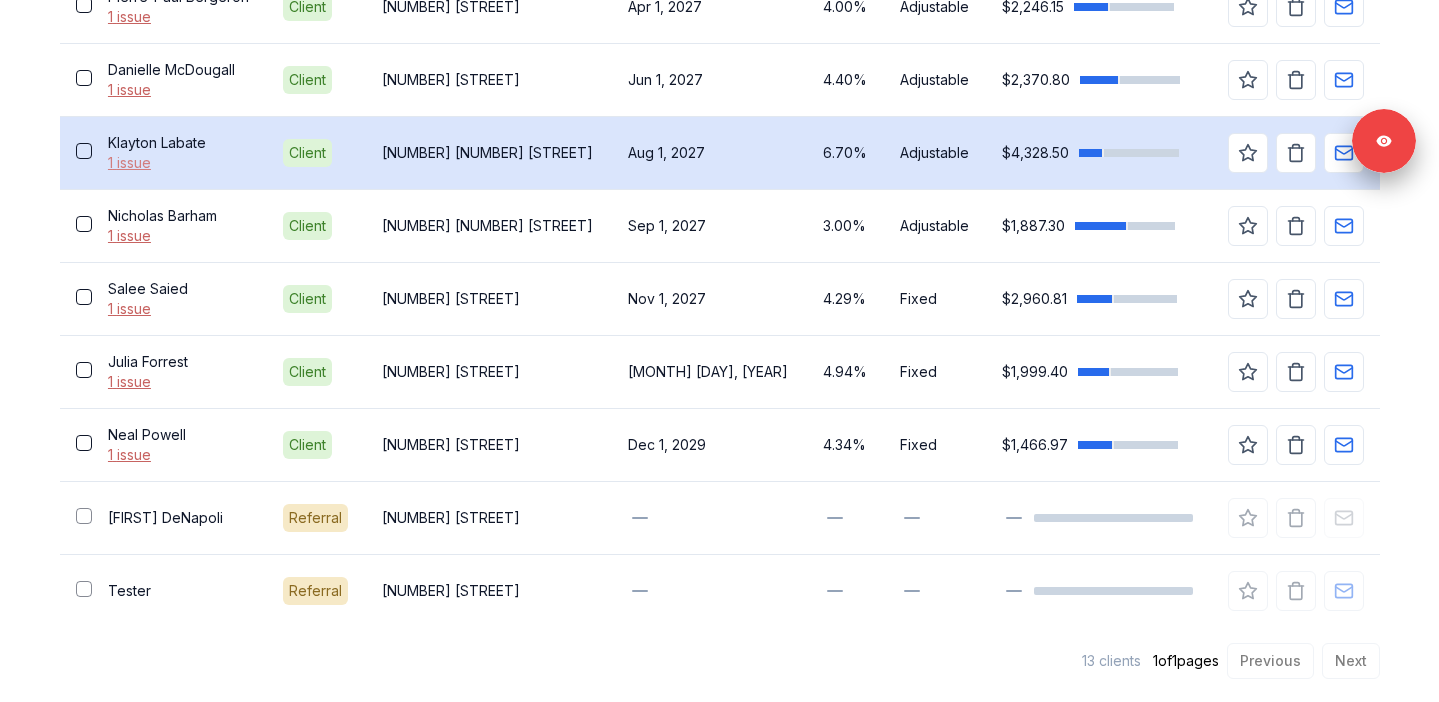 scroll, scrollTop: 979, scrollLeft: 0, axis: vertical 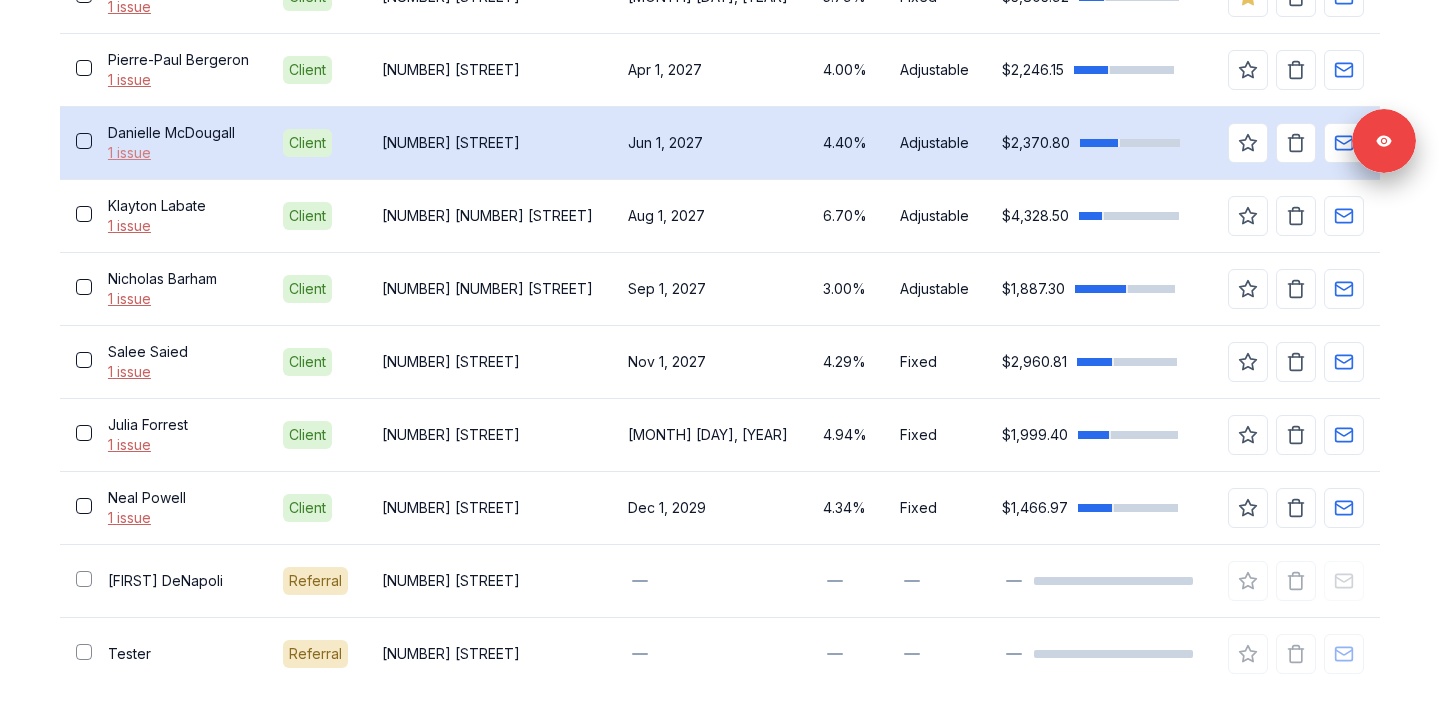 click on "1   issue" at bounding box center (179, 153) 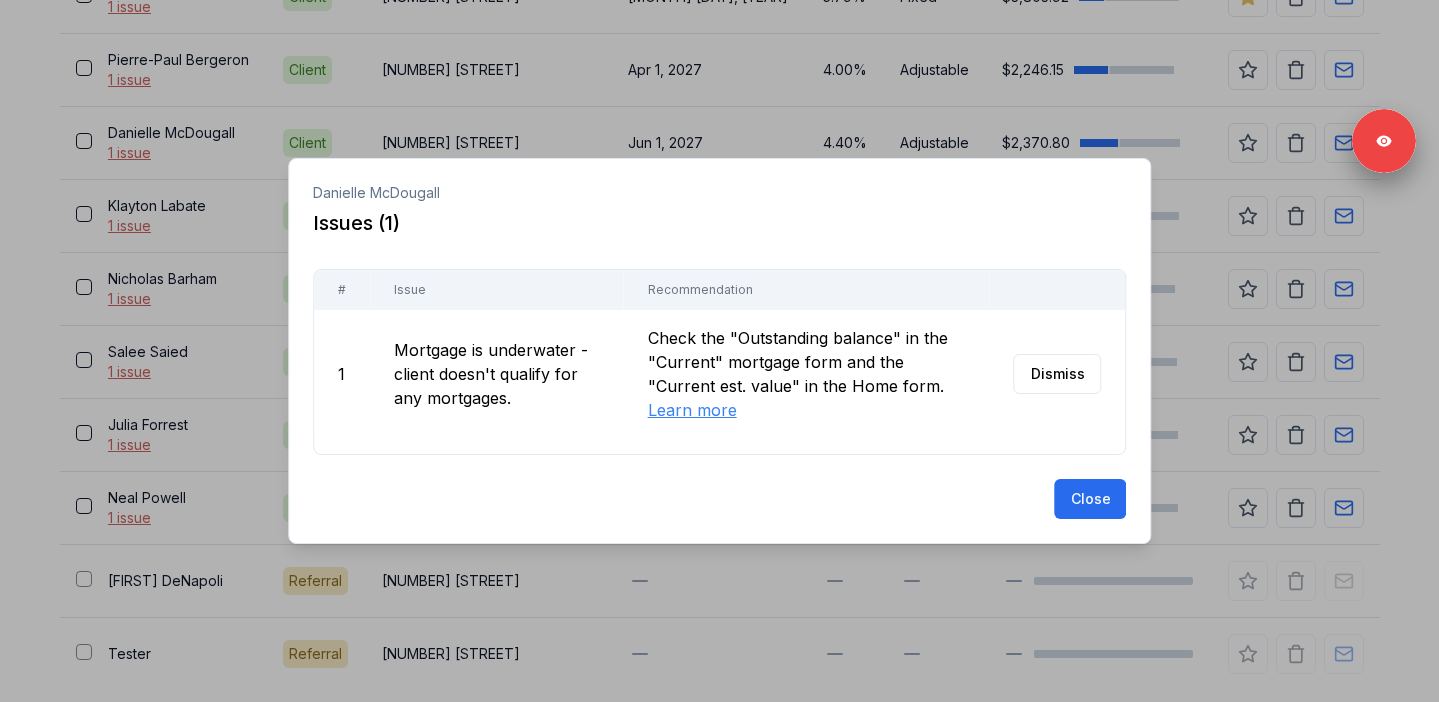 click at bounding box center [719, 351] 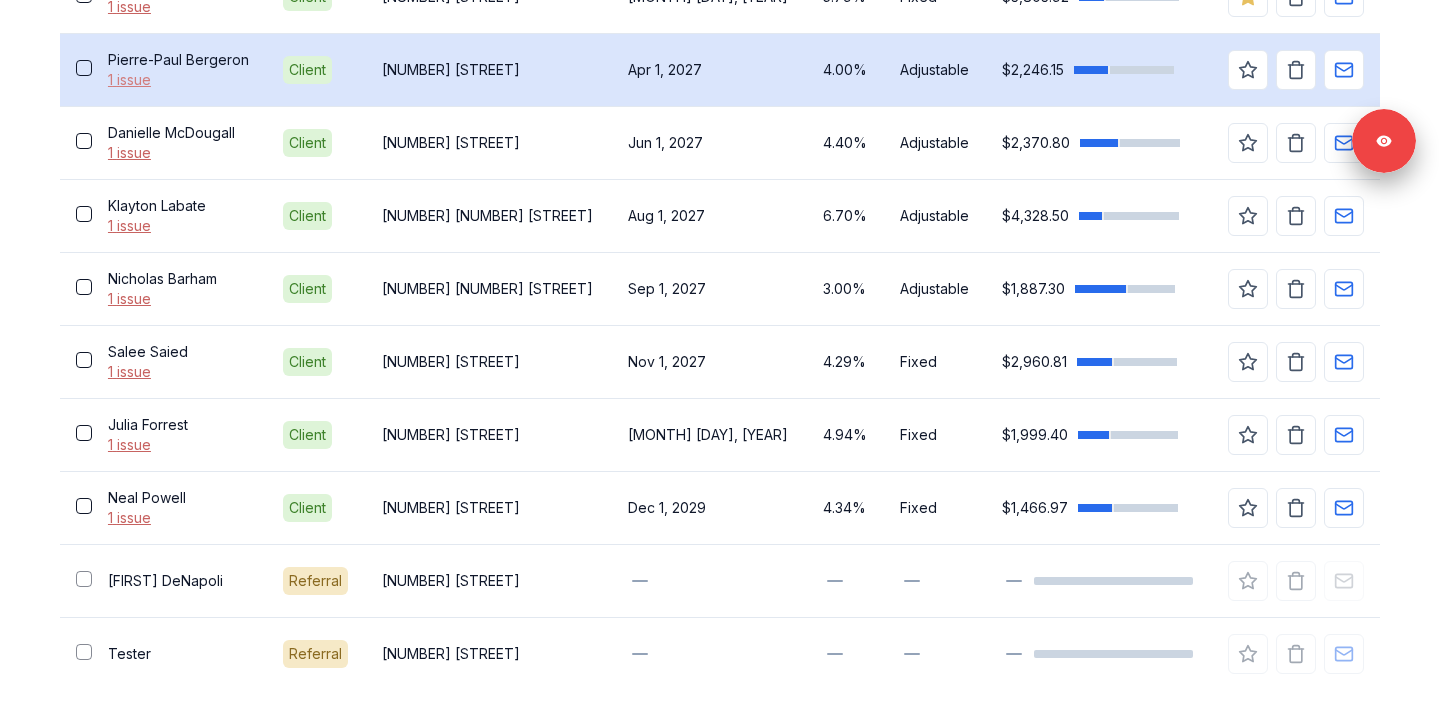 click on "1   issue" at bounding box center (179, 80) 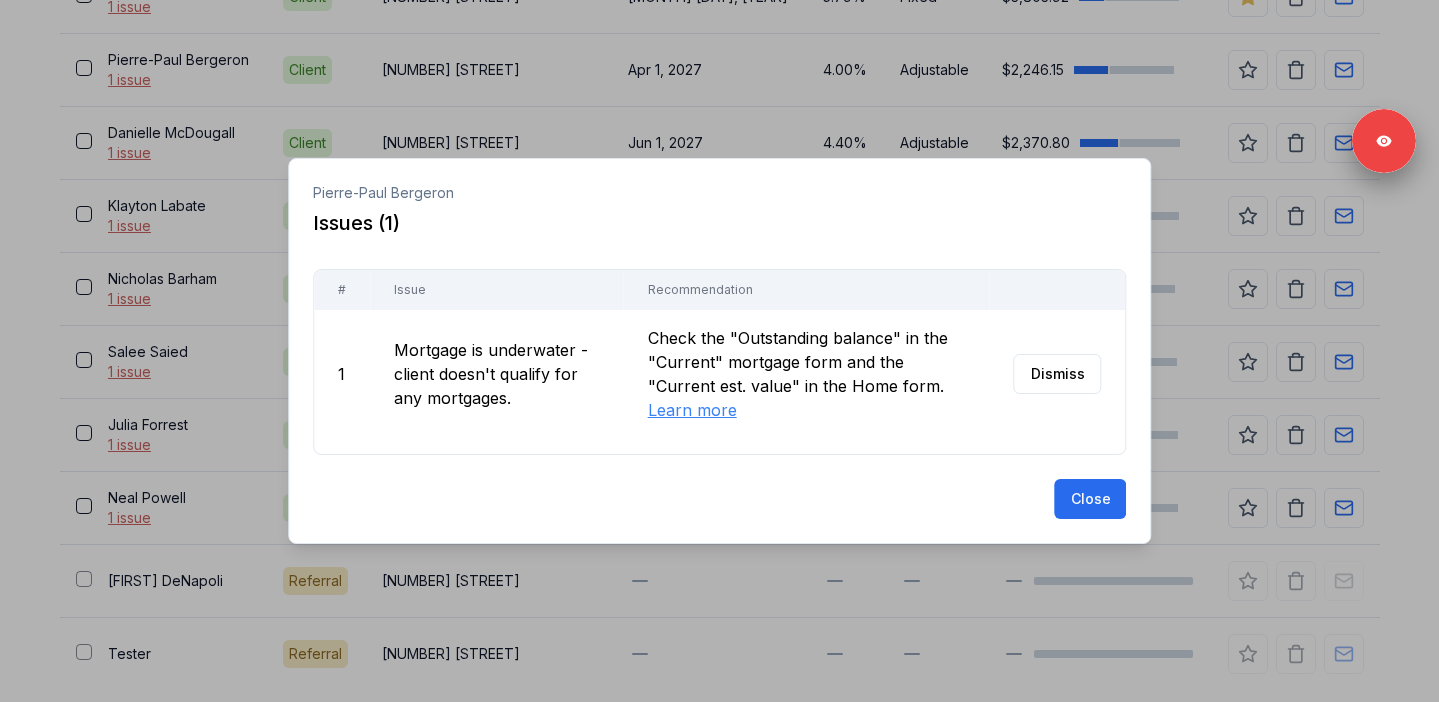 click at bounding box center (719, 351) 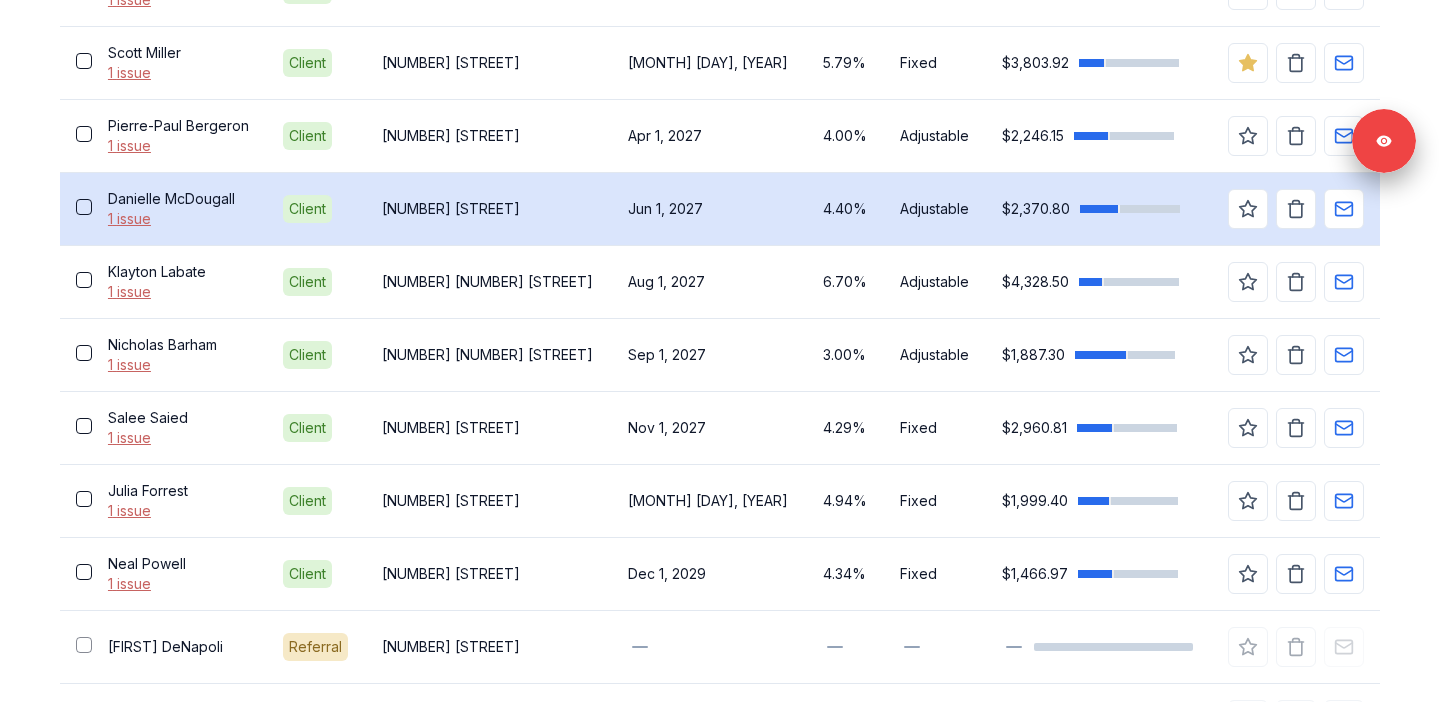scroll, scrollTop: 877, scrollLeft: 0, axis: vertical 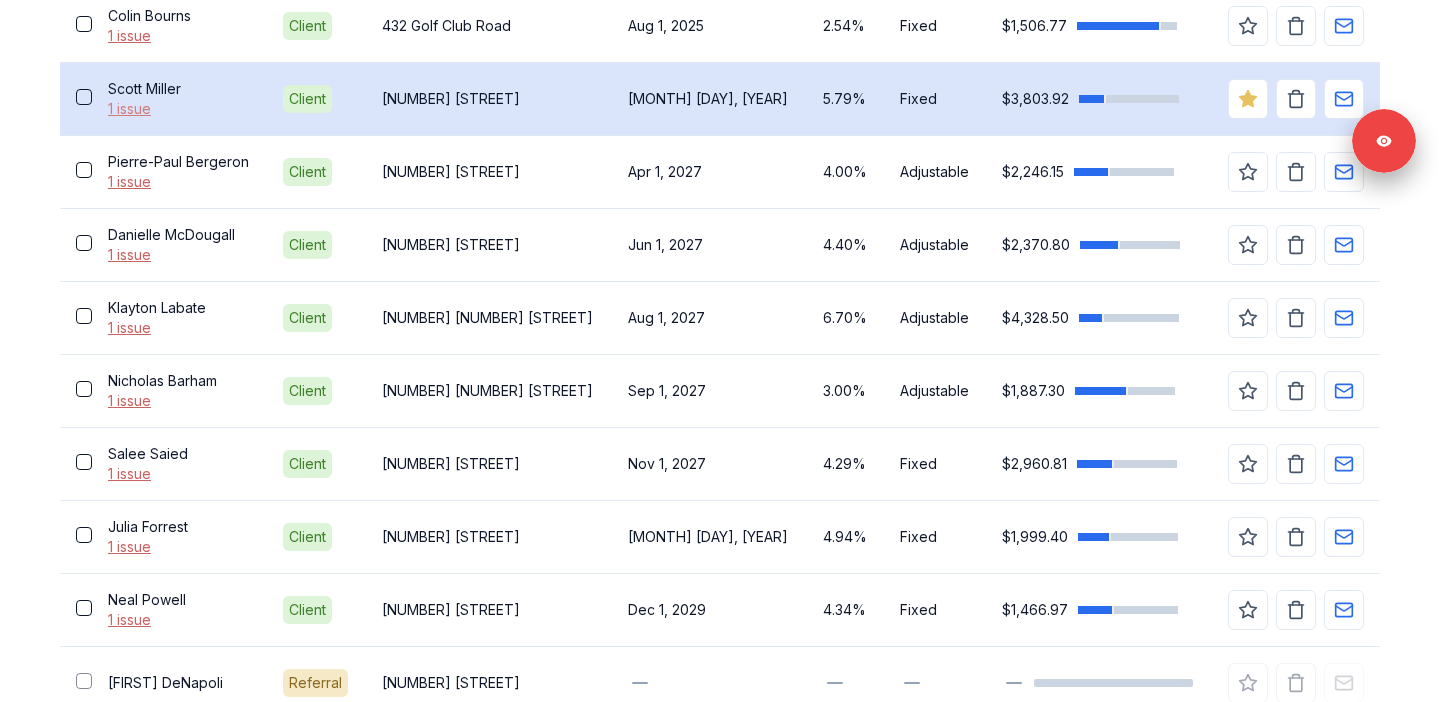 click on "1   issue" at bounding box center [179, 109] 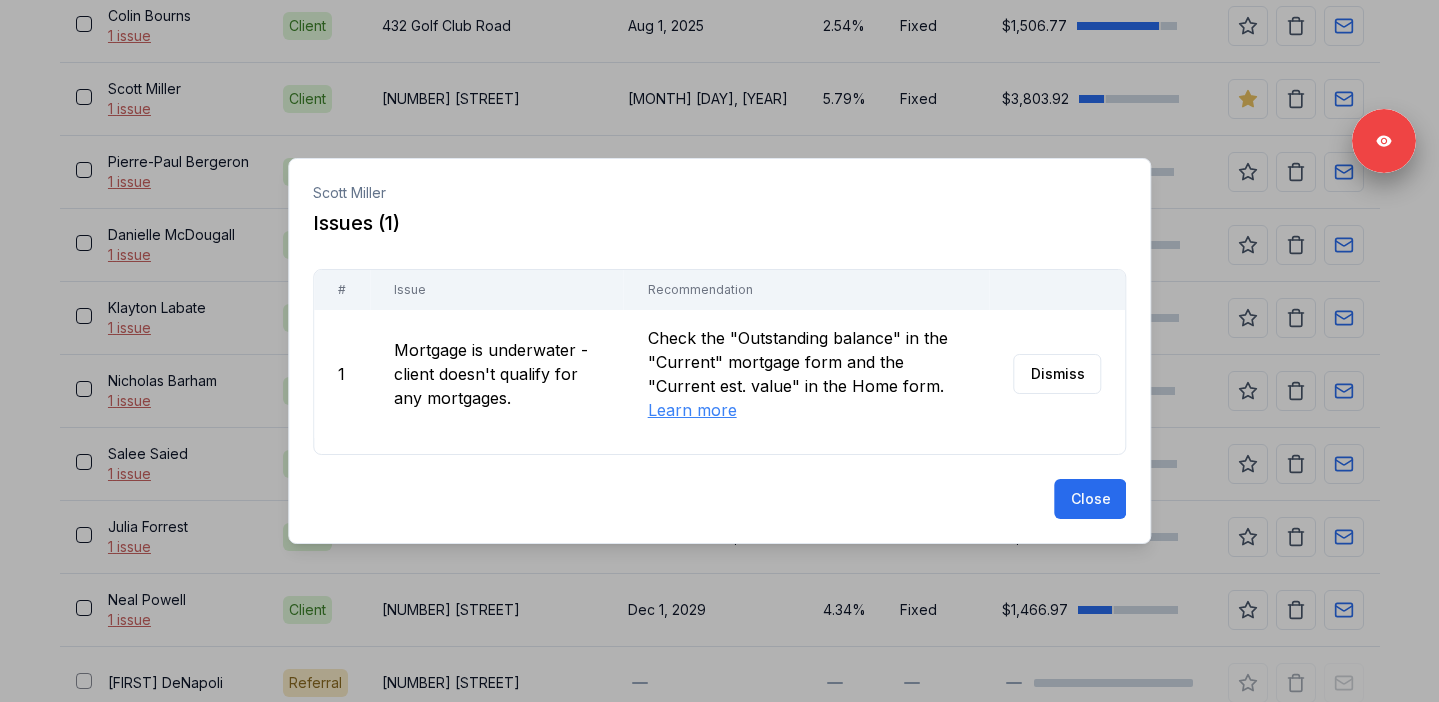 click at bounding box center [719, 351] 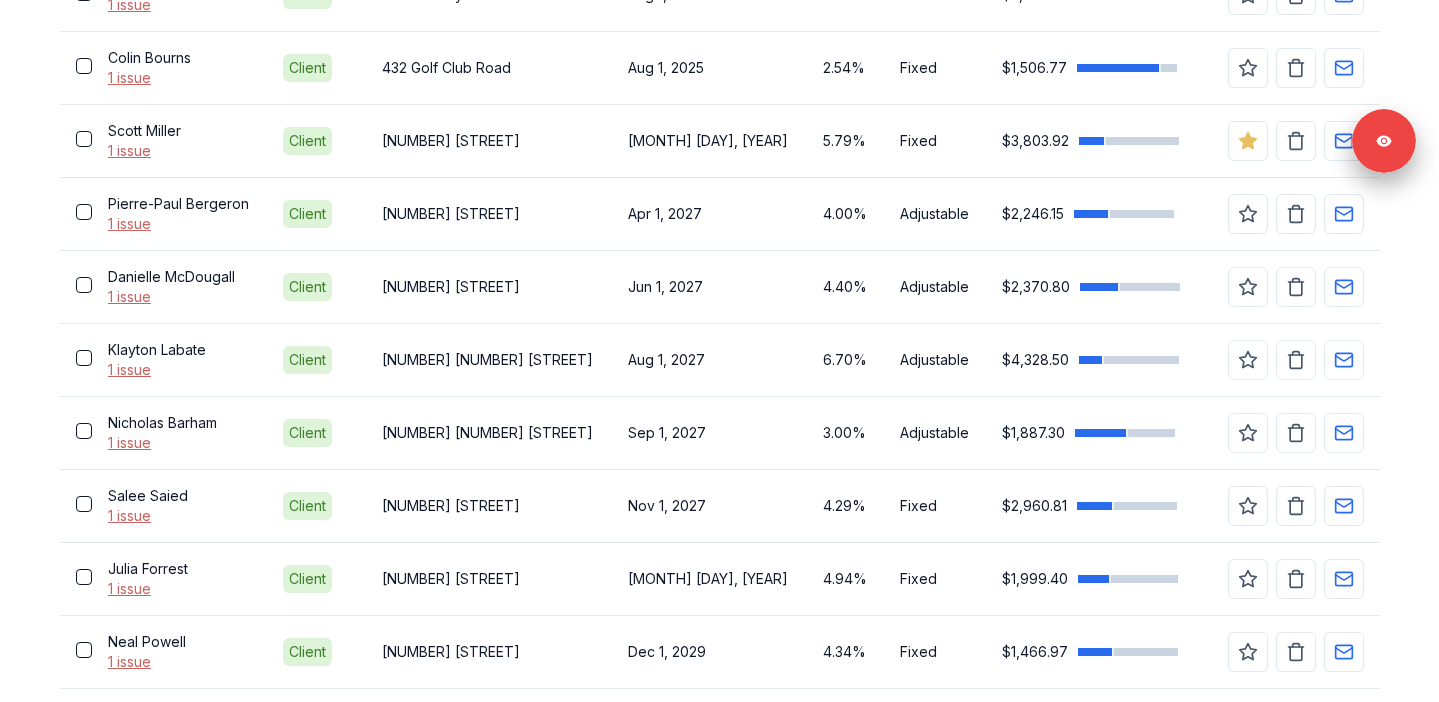 scroll, scrollTop: 784, scrollLeft: 0, axis: vertical 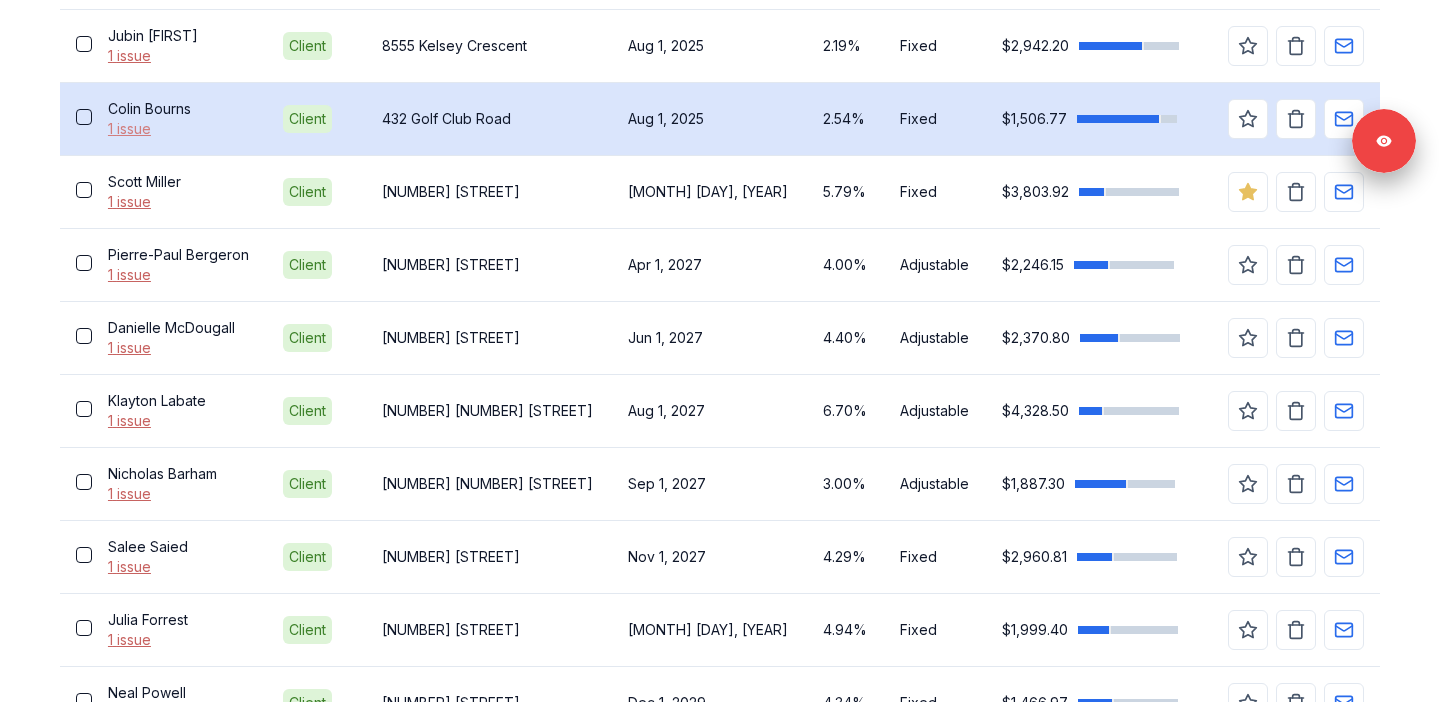click on "1   issue" at bounding box center [179, 129] 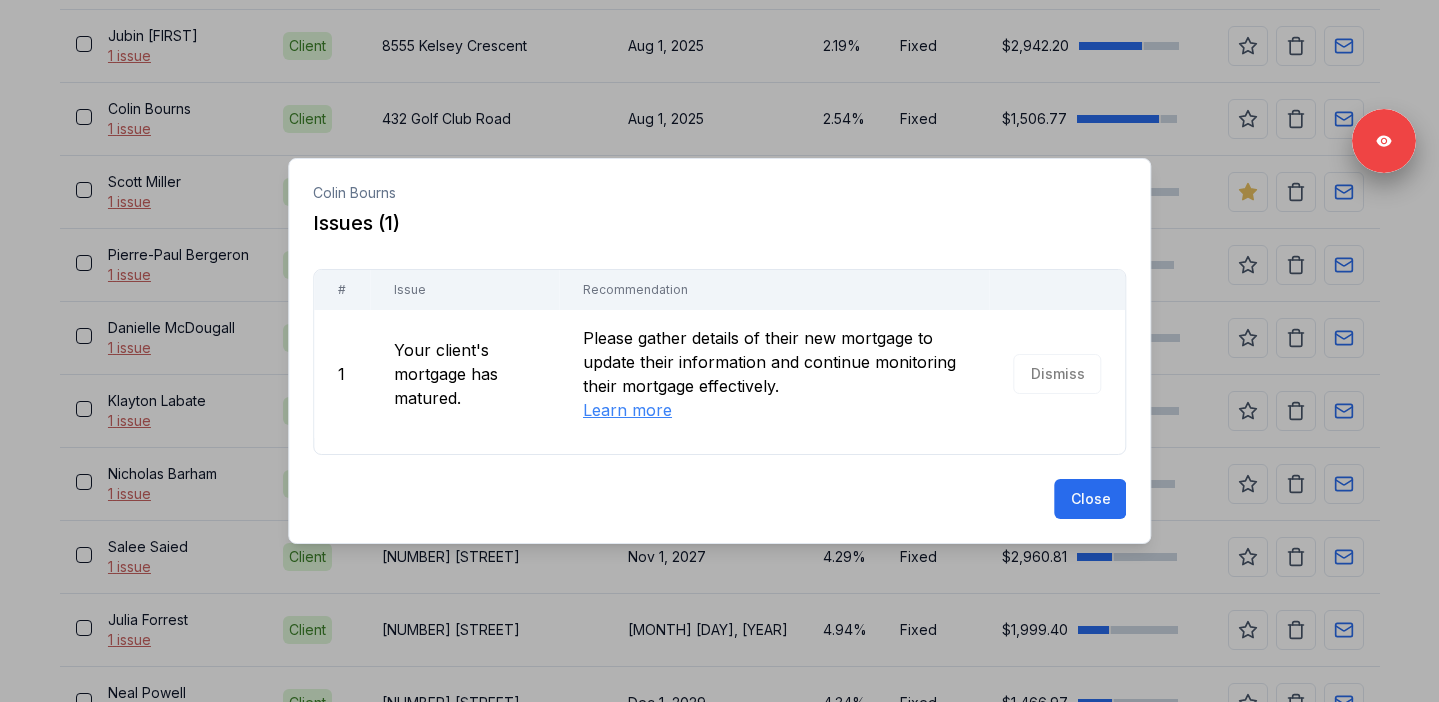 click at bounding box center [719, 351] 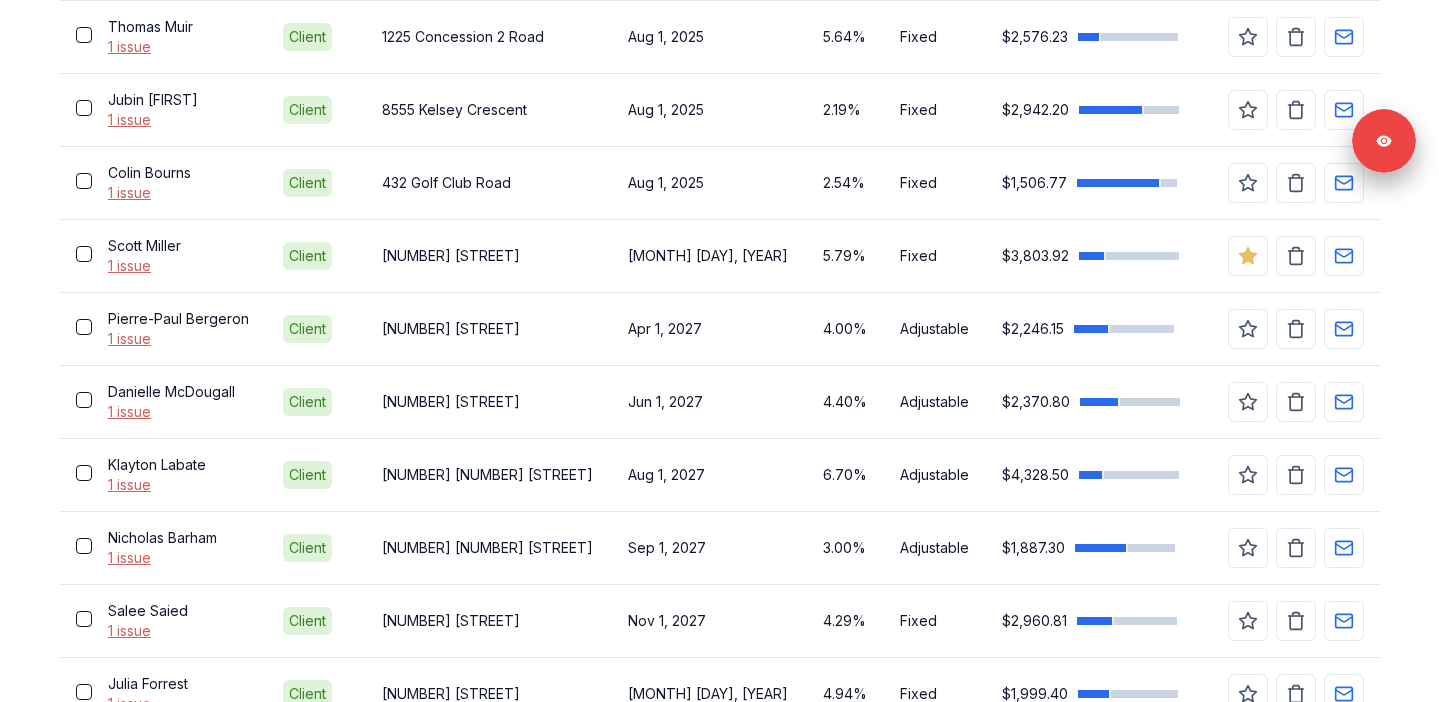 scroll, scrollTop: 696, scrollLeft: 0, axis: vertical 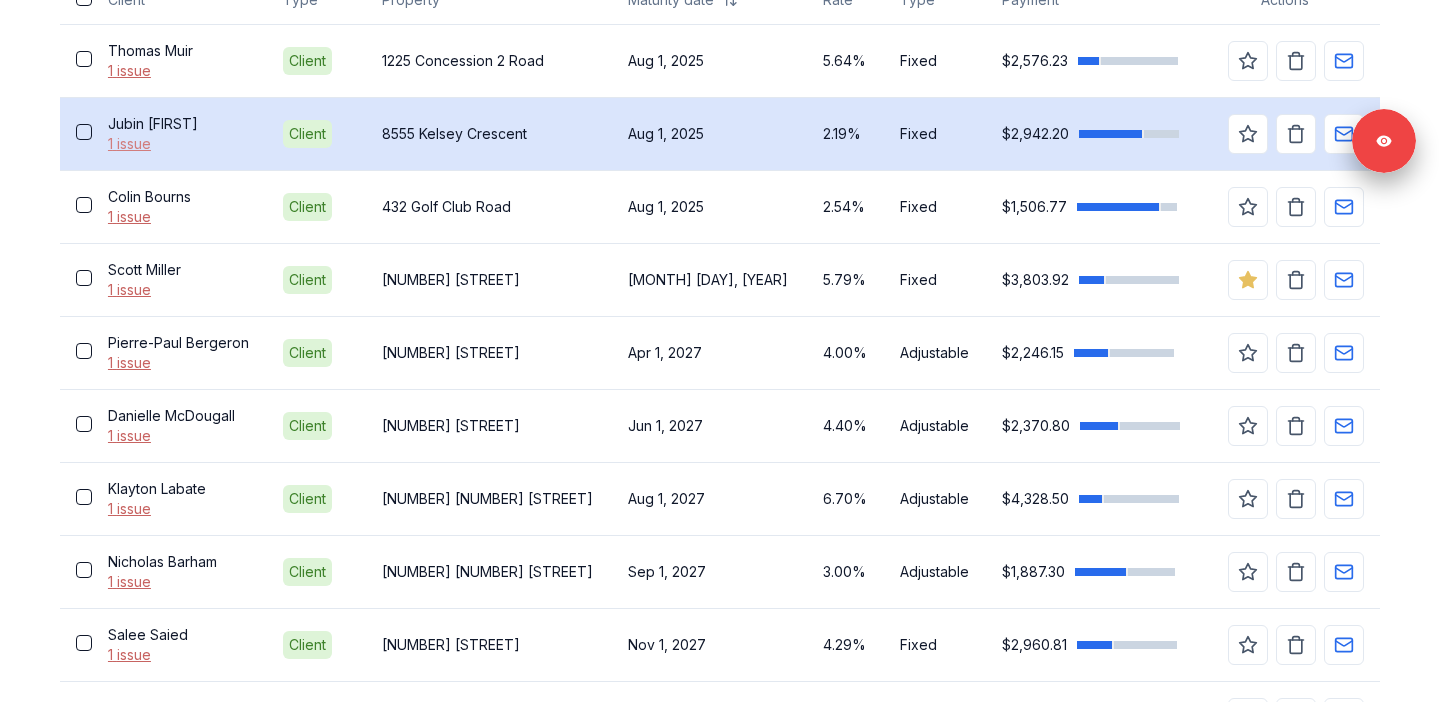 click on "1   issue" at bounding box center [179, 144] 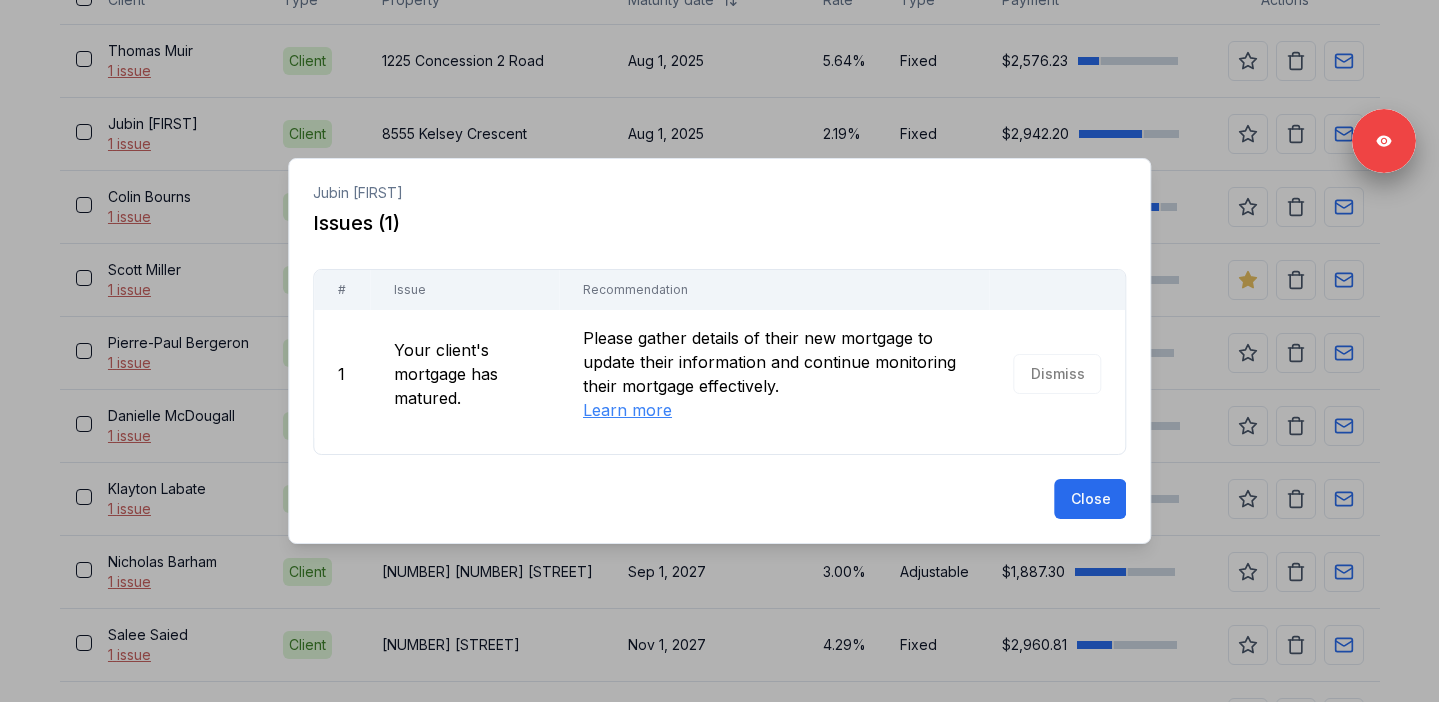 click at bounding box center [719, 351] 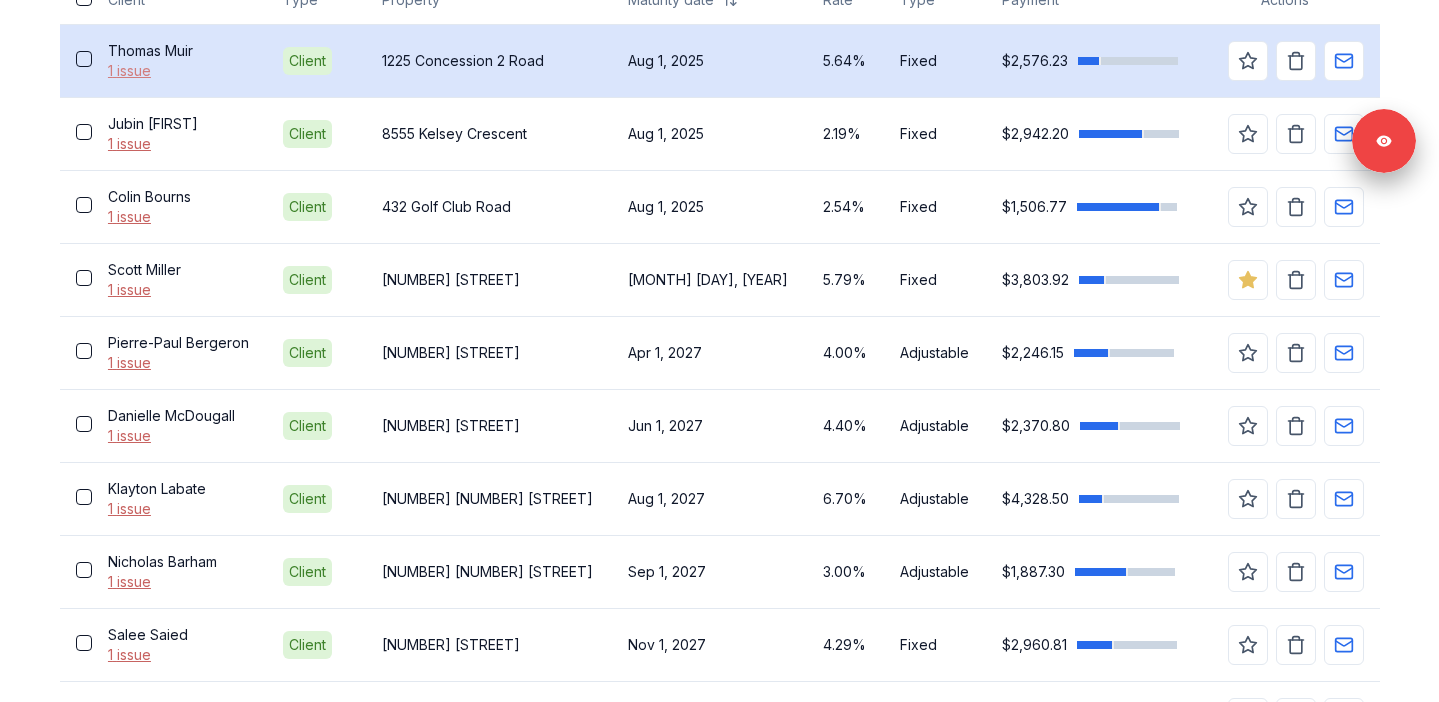 click on "1   issue" at bounding box center (179, 71) 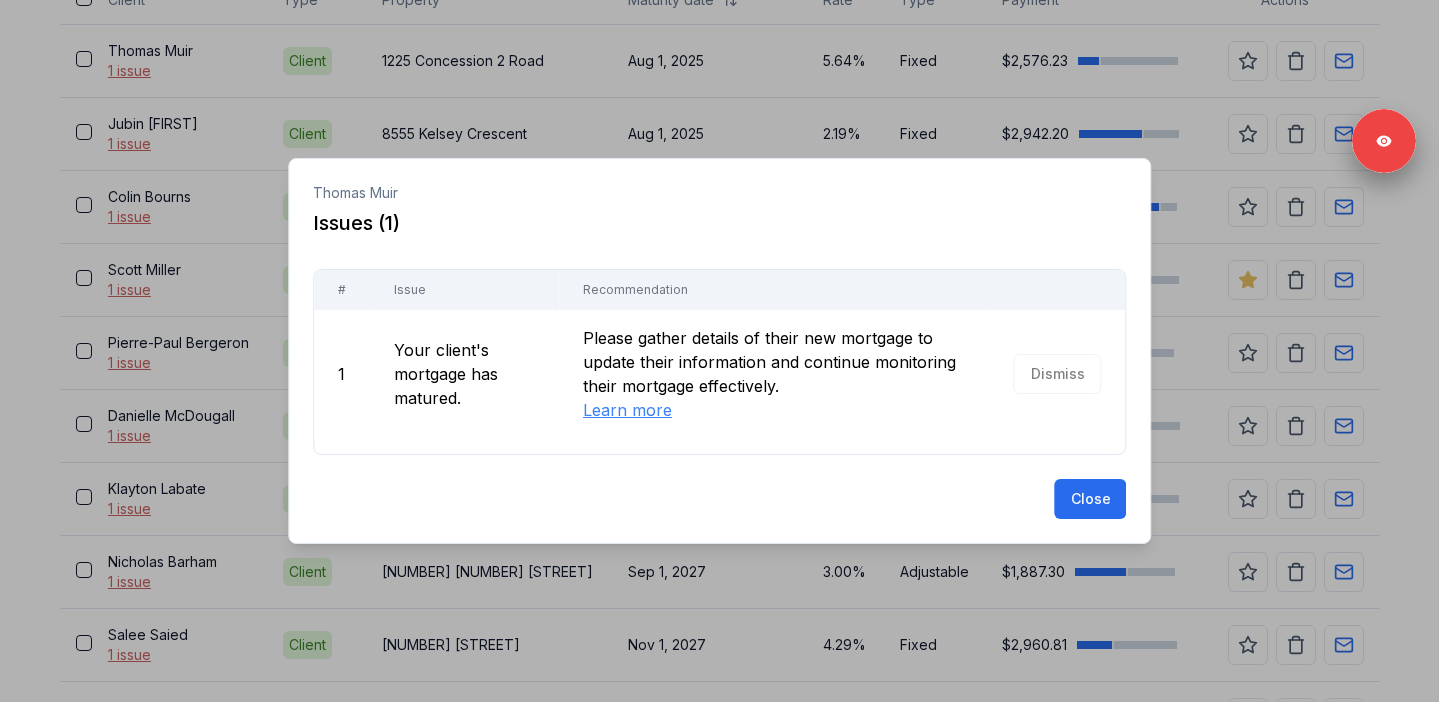 click at bounding box center [719, 351] 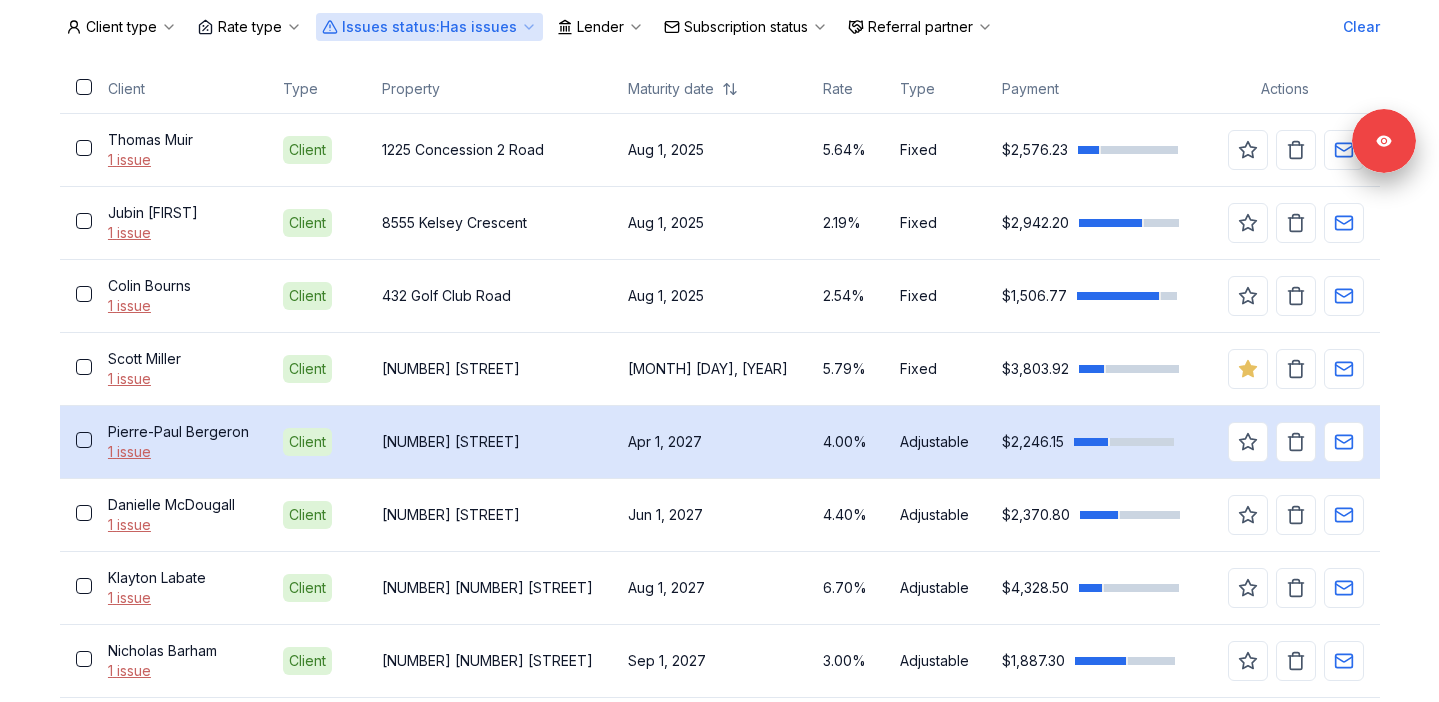 scroll, scrollTop: 605, scrollLeft: 0, axis: vertical 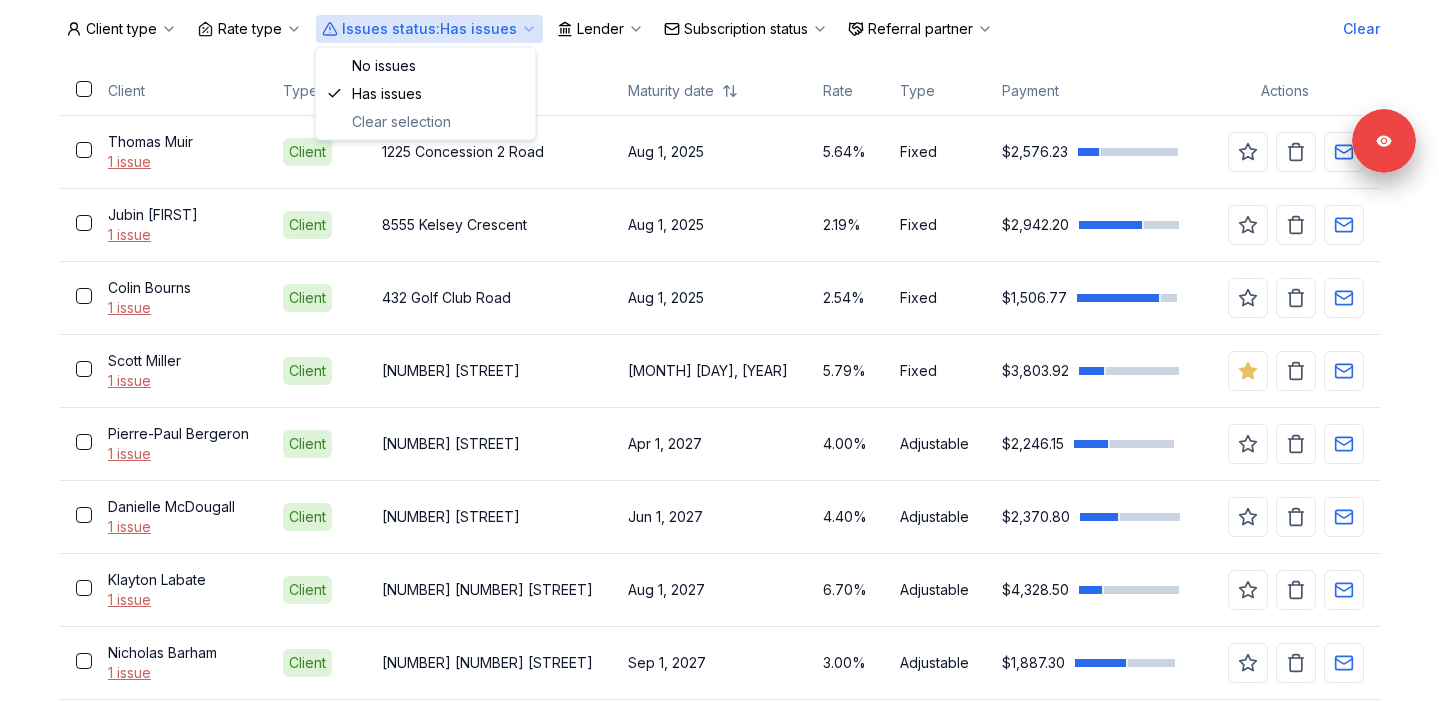 click on "Issues status :  Has issues" at bounding box center [429, 29] 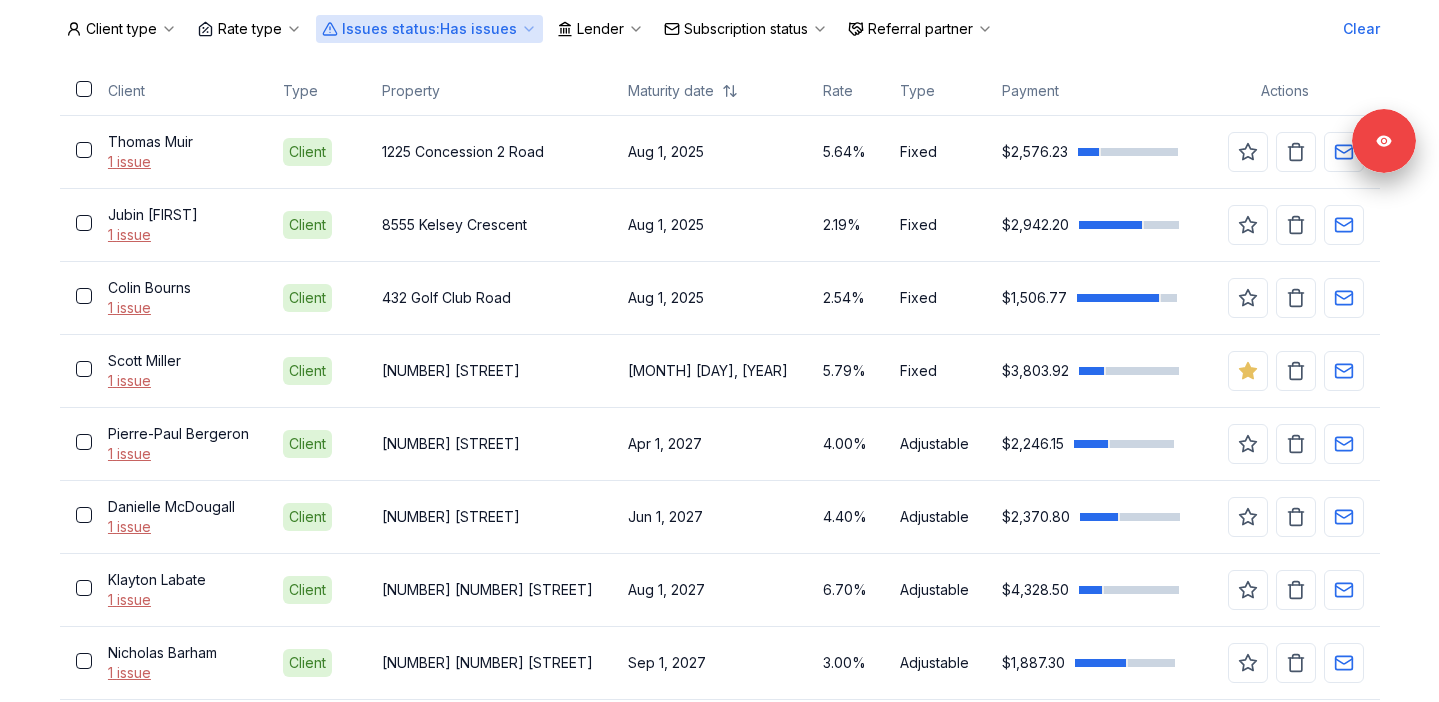 click on "Issues status :  Has issues" at bounding box center [429, 29] 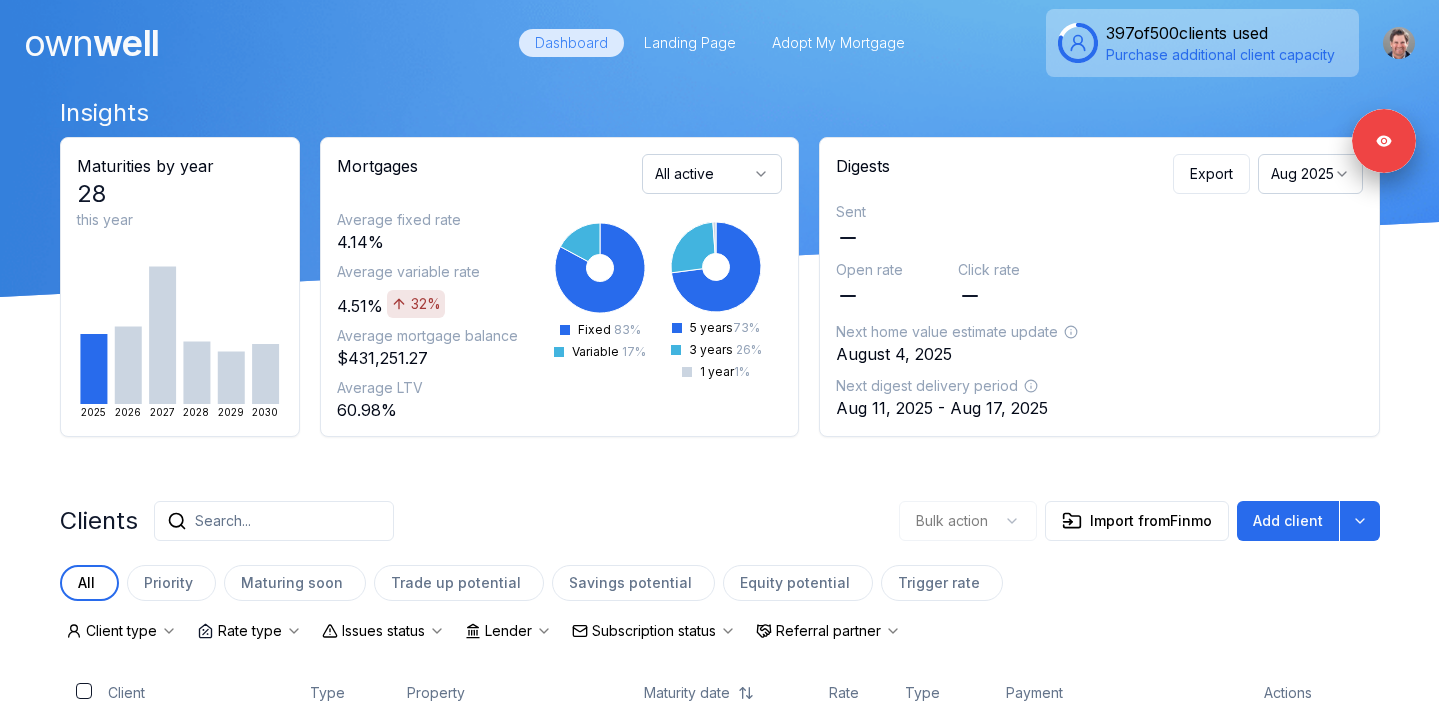 scroll, scrollTop: 0, scrollLeft: 0, axis: both 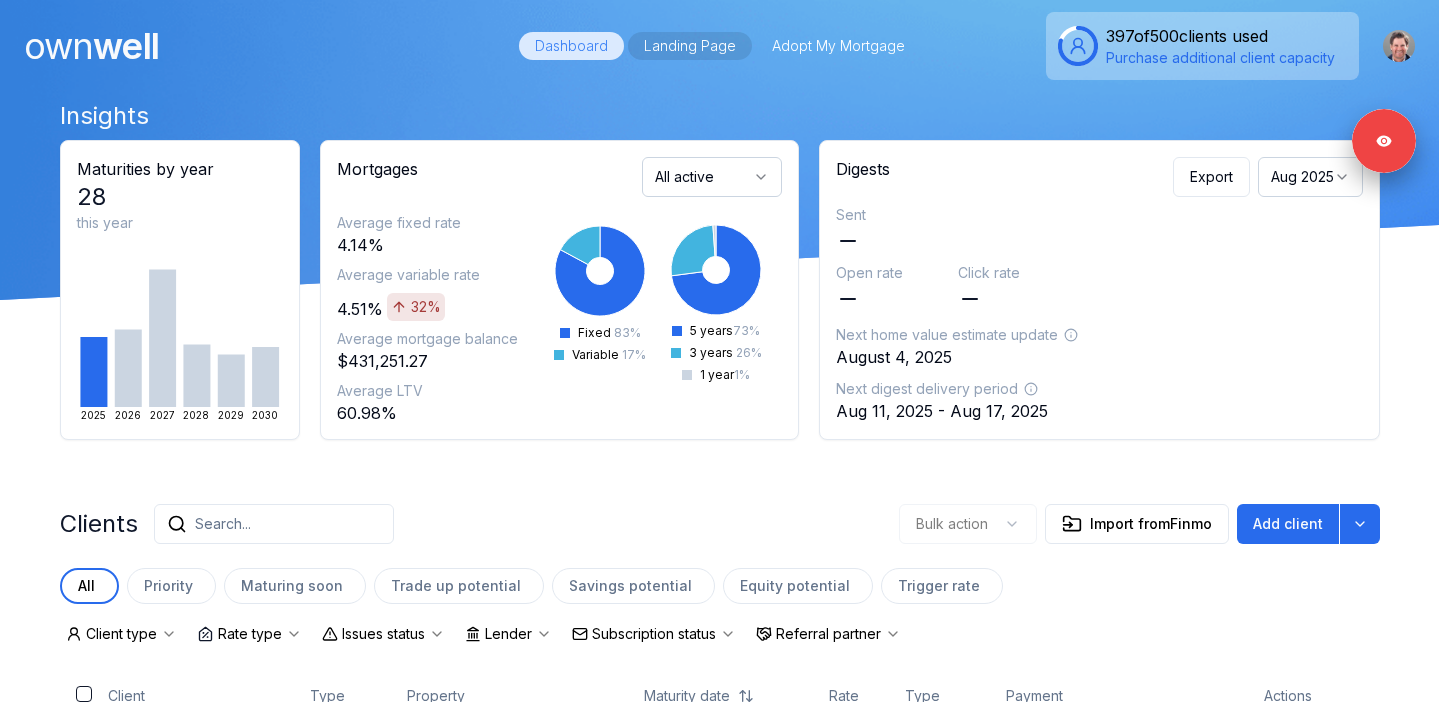 click on "Landing Page" at bounding box center [690, 46] 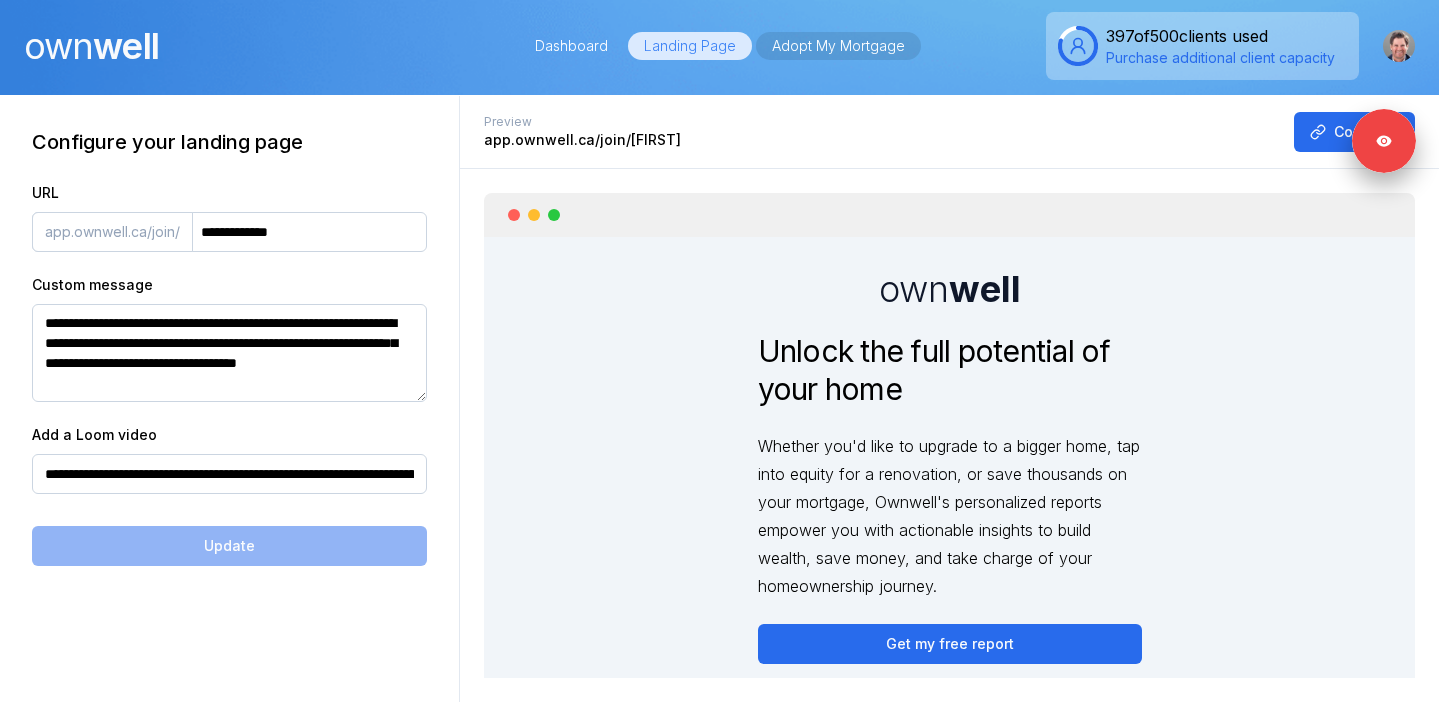 click on "Adopt My Mortgage" at bounding box center [838, 46] 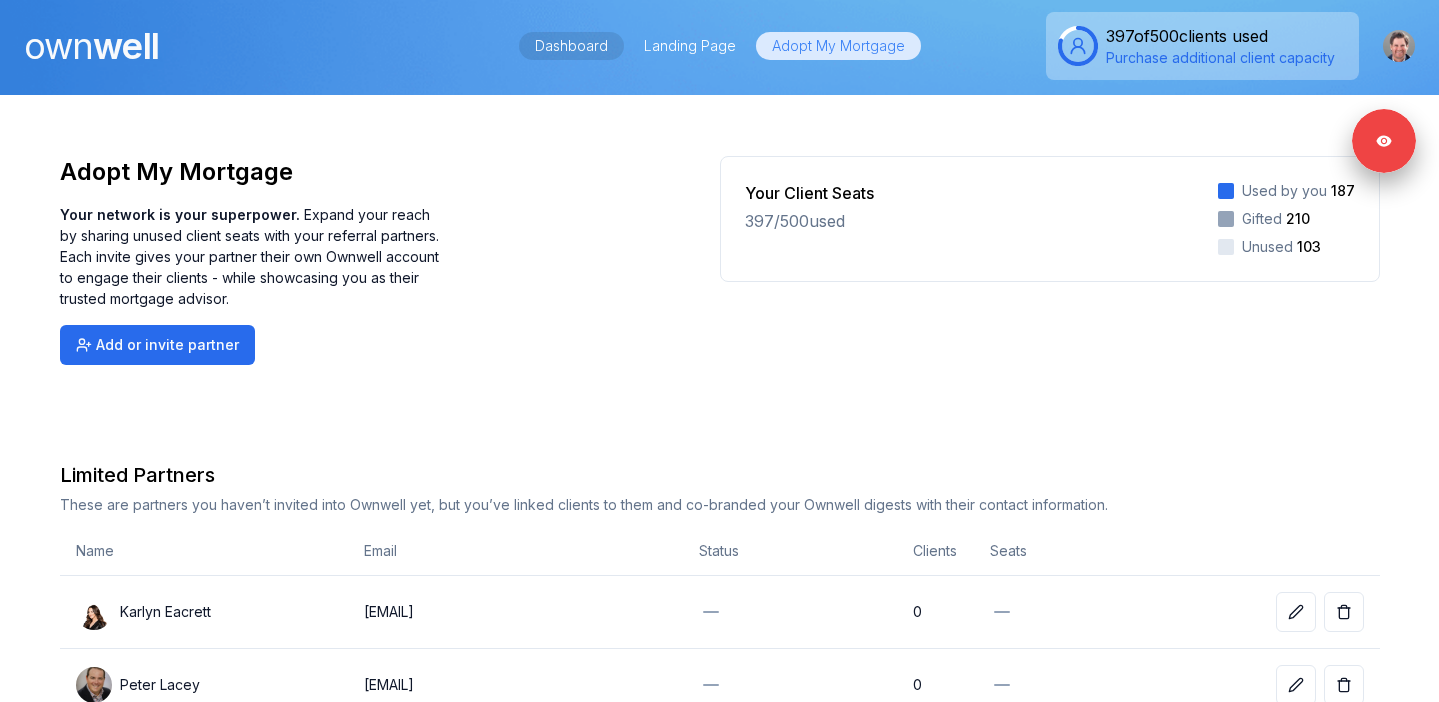 click on "Dashboard" at bounding box center [571, 46] 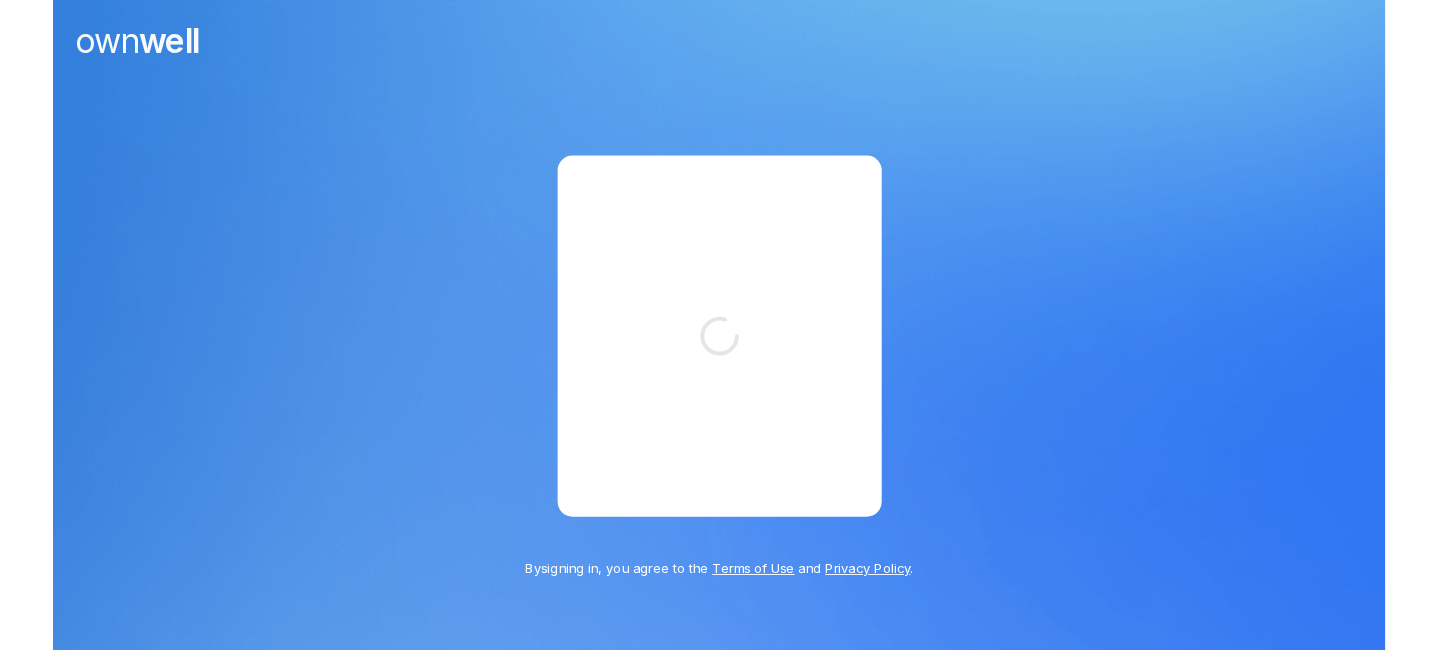 scroll, scrollTop: 0, scrollLeft: 0, axis: both 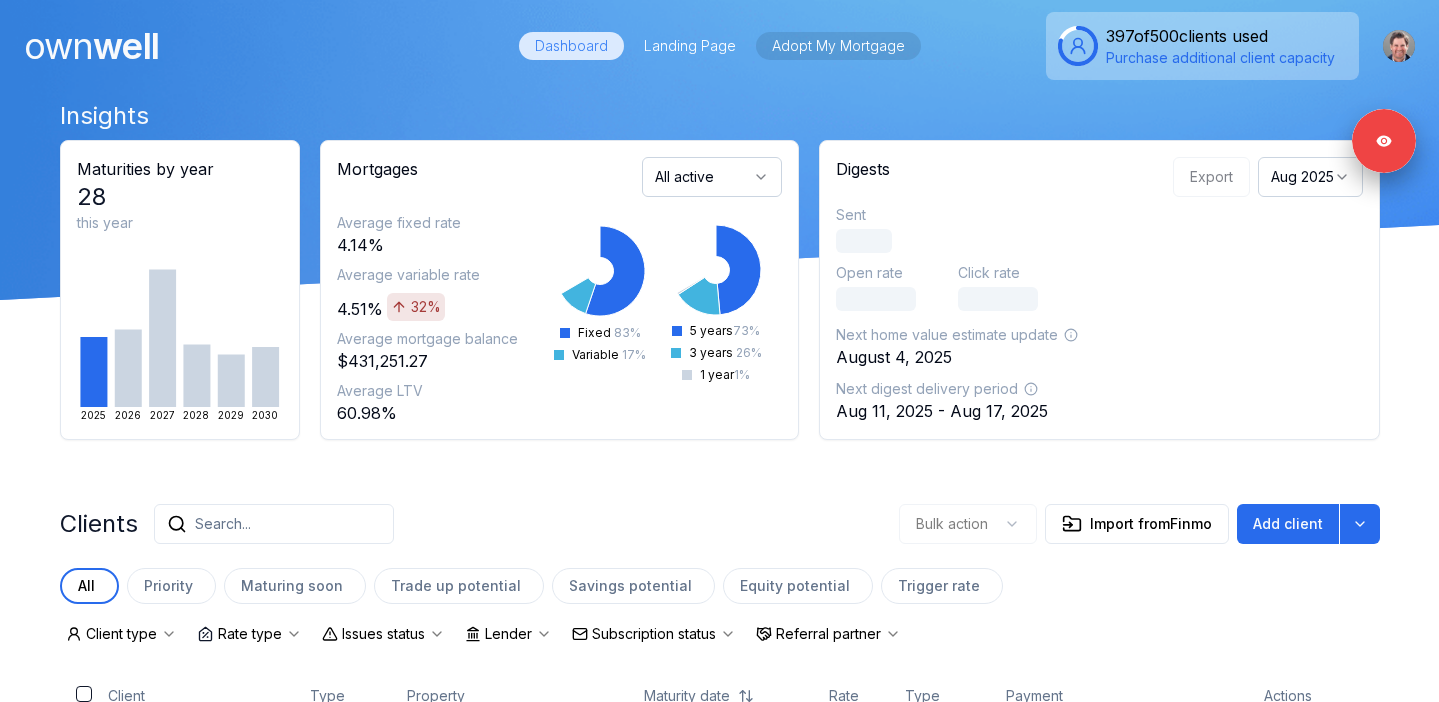 click on "Adopt My Mortgage" at bounding box center (838, 46) 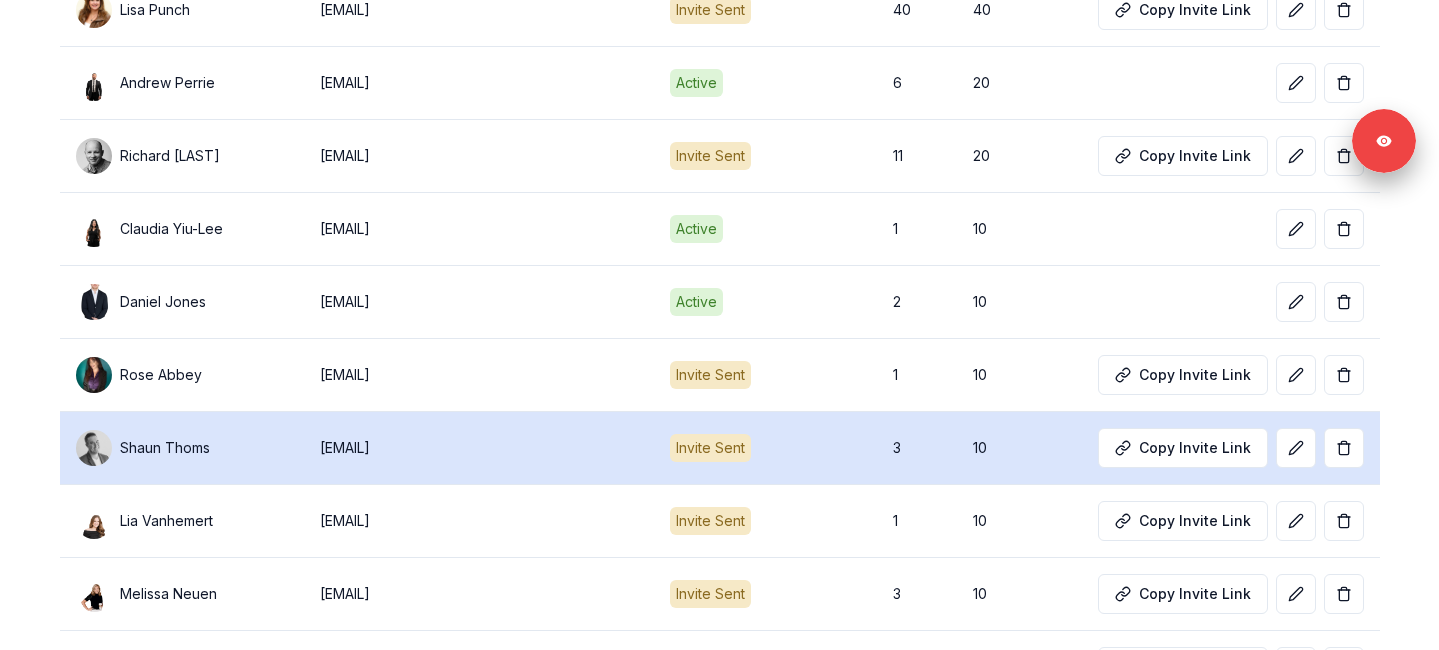 scroll, scrollTop: 1422, scrollLeft: 0, axis: vertical 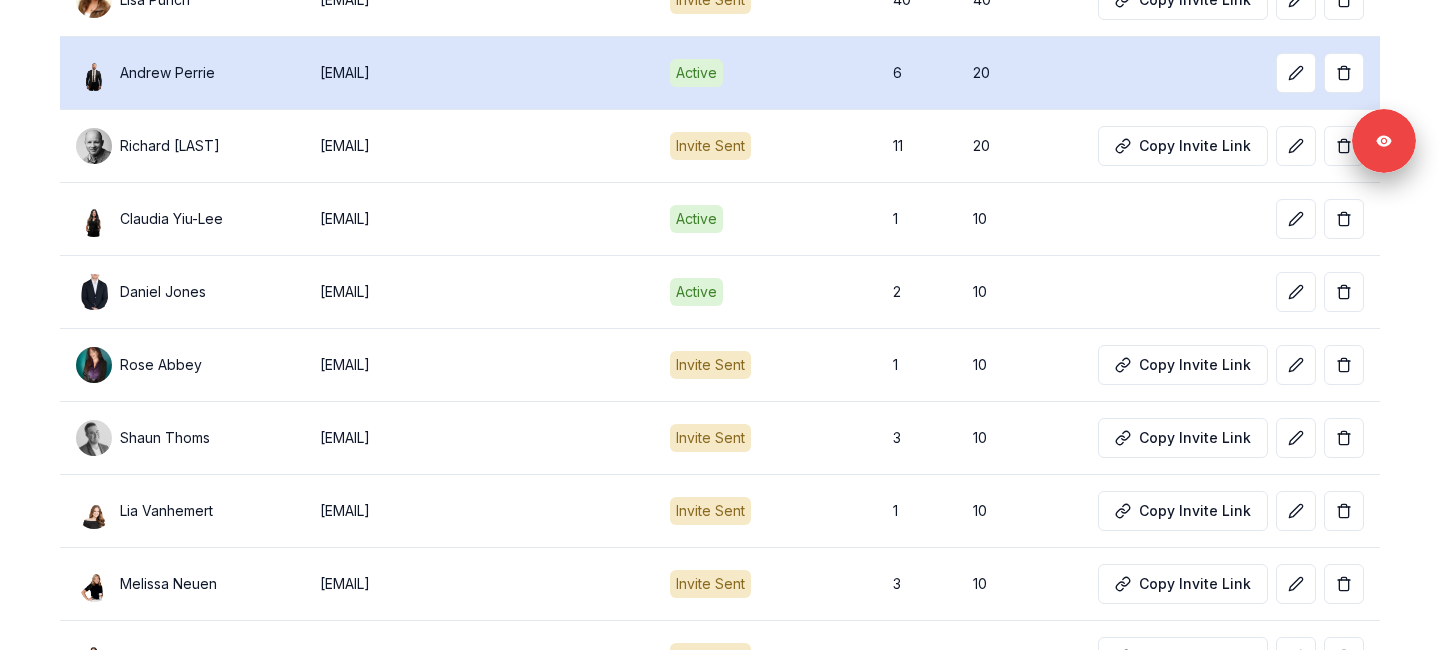click on "[FIRST]   [LAST]" at bounding box center (167, 73) 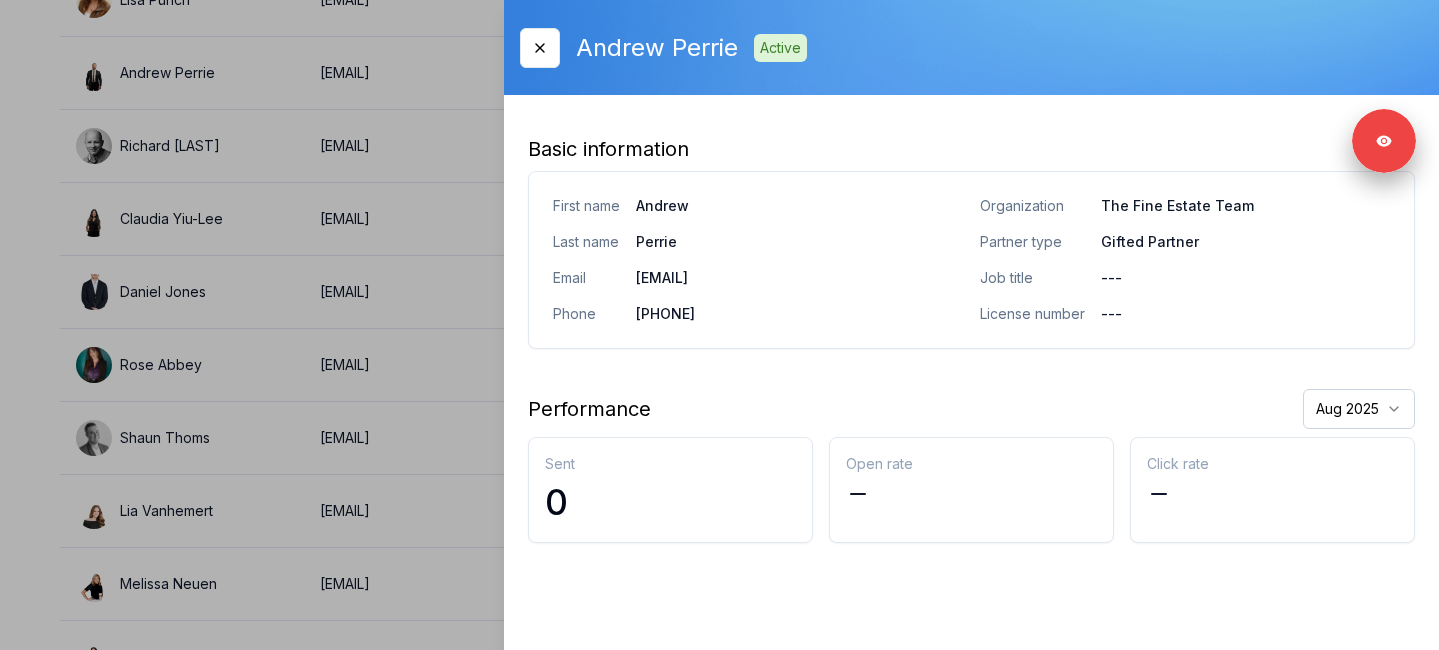 click on "Ownwell's platform is not optimized for mobile at this time.   For the best experience, please use a   desktop or laptop  to manage your account.   Note:  The   personalized homeownership reports   you generate for clients   are fully mobile-friendly   and can be easily viewed on any device.   own well Dashboard Landing Page Adopt My Mortgage [NUMBER]  of  [NUMBER]  clients used Purchase additional client capacity Adopt My Mortgage Your network is your superpower.   Expand your reach by sharing unused client seats with your referral partners. Each invite gives your partner their own Ownwell account to engage their clients - while showcasing you as their trusted mortgage advisor. Add or invite partner Your Client Seats [NUMBER]  /  [NUMBER]  used Used by you [NUMBER] Gifted [NUMBER] Unused [NUMBER] Limited Partners These are partners you haven’t invited into Ownwell yet, but you’ve linked clients to them and co-branded your Ownwell digests with their contact information. Name Email Status Clients Seats [FIRST]   [LAST] [EMAIL]" at bounding box center [719, -1375] 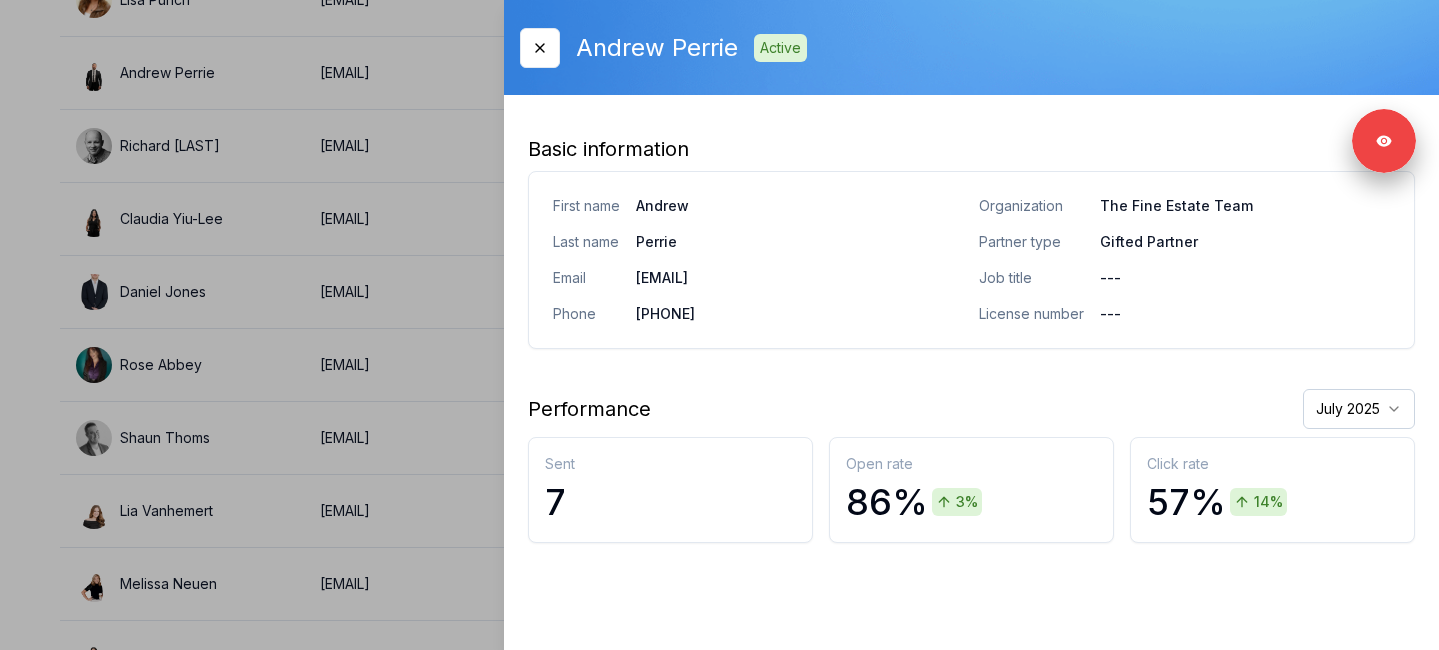 click at bounding box center [719, 325] 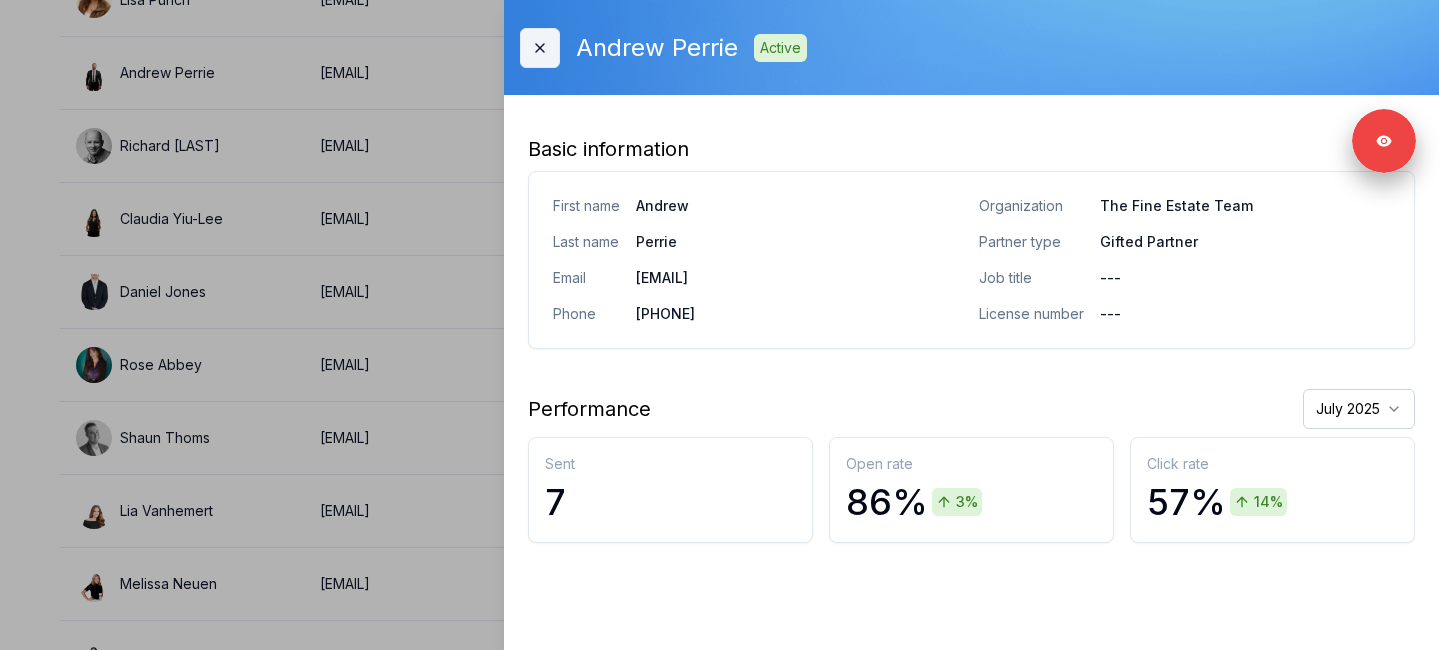 click on "Ownwell's platform is not optimized for mobile at this time.   For the best experience, please use a   desktop or laptop  to manage your account.   Note:  The   personalized homeownership reports   you generate for clients   are fully mobile-friendly   and can be easily viewed on any device.   own well Dashboard Landing Page Adopt My Mortgage [NUMBER]  of  [NUMBER]  clients used Purchase additional client capacity Adopt My Mortgage Your network is your superpower.   Expand your reach by sharing unused client seats with your referral partners. Each invite gives your partner their own Ownwell account to engage their clients - while showcasing you as their trusted mortgage advisor. Add or invite partner Your Client Seats [NUMBER]  /  [NUMBER]  used Used by you [NUMBER] Gifted [NUMBER] Unused [NUMBER] Limited Partners These are partners you haven’t invited into Ownwell yet, but you’ve linked clients to them and co-branded your Ownwell digests with their contact information. Name Email Status Clients Seats [FIRST]   [LAST] [EMAIL]" at bounding box center (719, -1375) 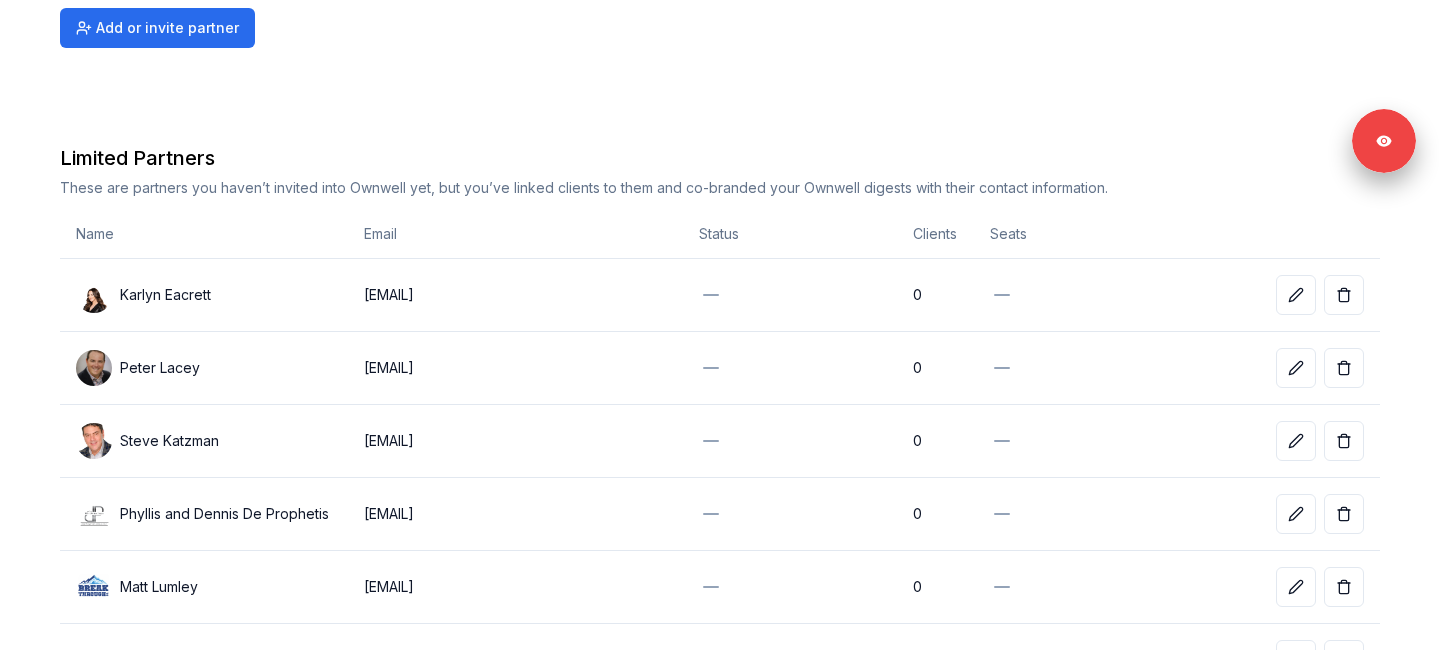 scroll, scrollTop: 0, scrollLeft: 0, axis: both 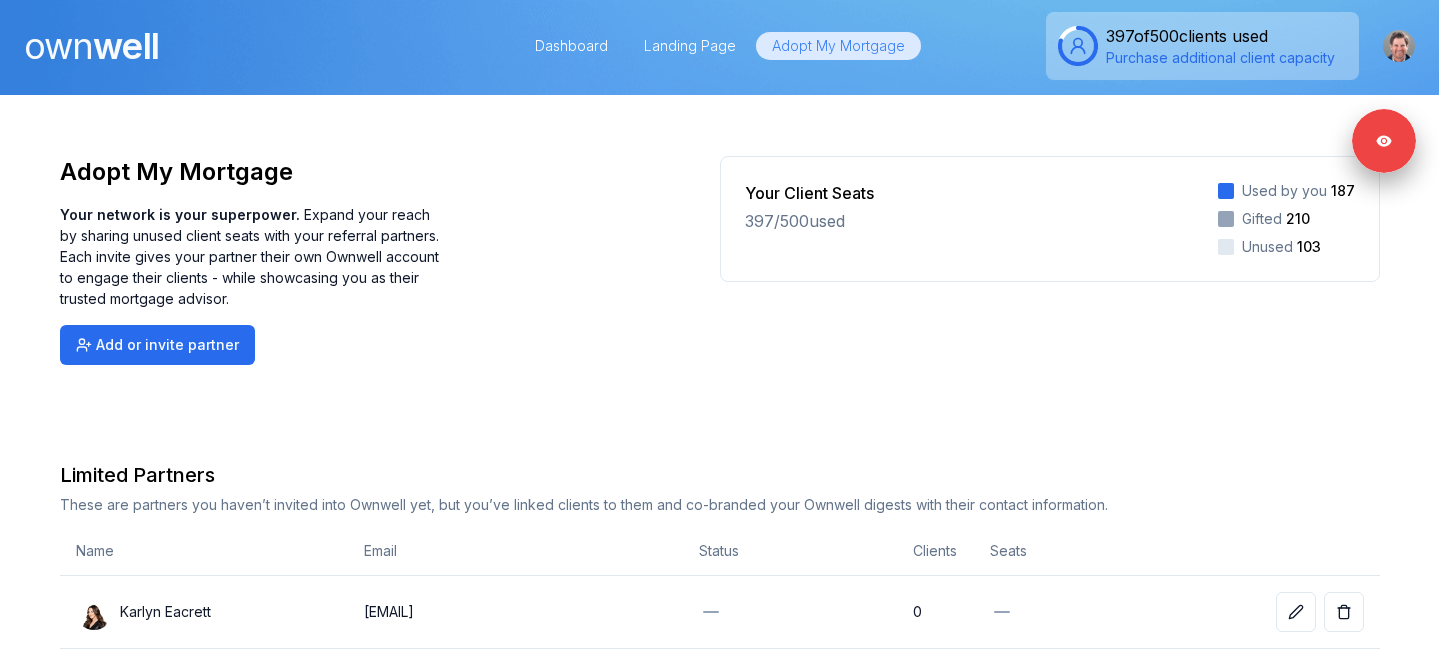 click on "own well" at bounding box center [91, 46] 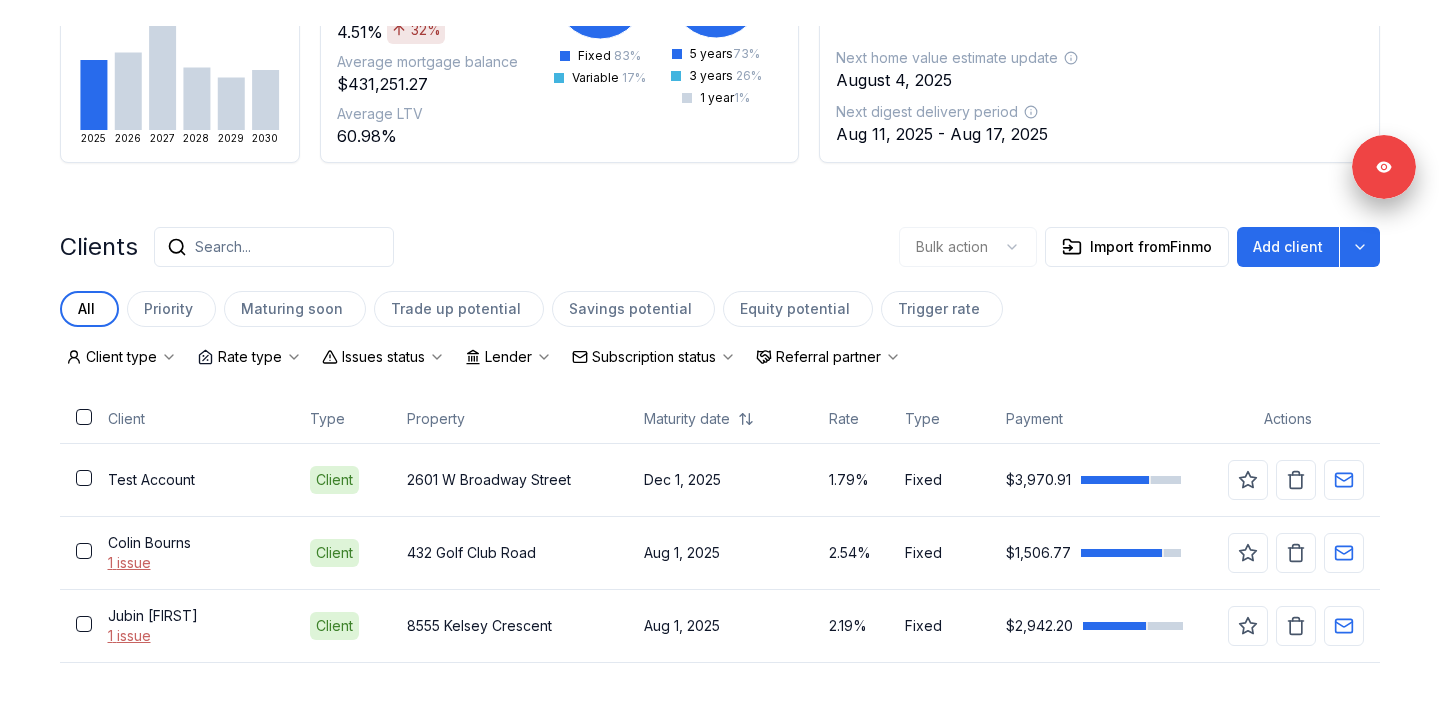 scroll, scrollTop: 334, scrollLeft: 0, axis: vertical 